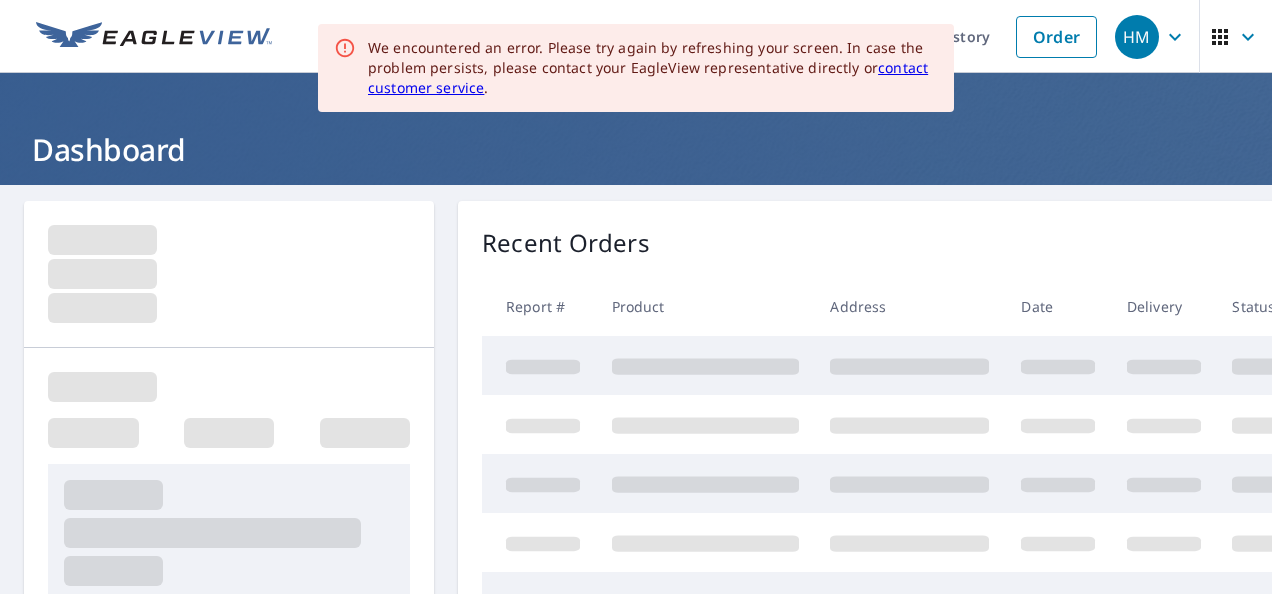 click on "Dashboard" at bounding box center (636, 129) 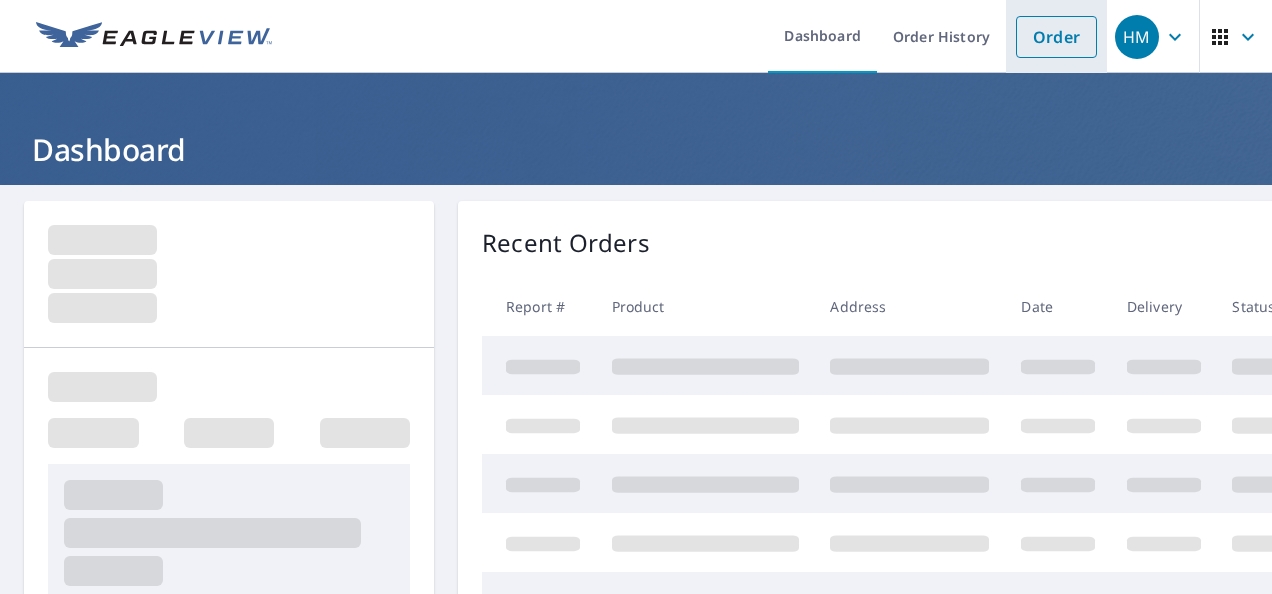 click on "Order" at bounding box center [1056, 37] 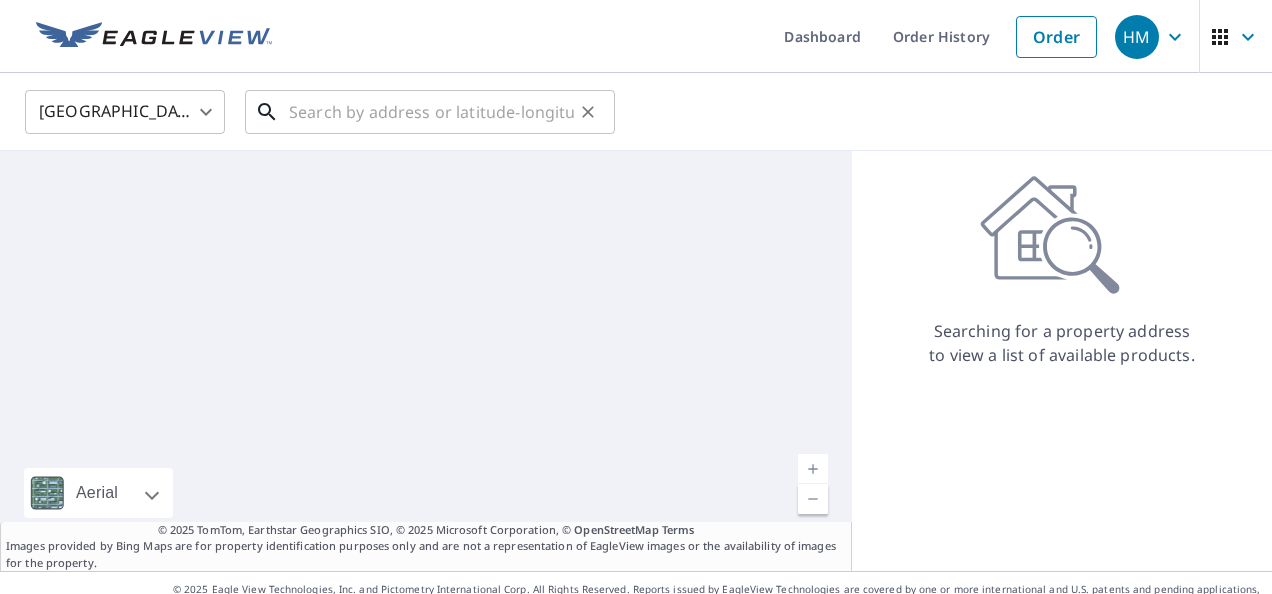 click at bounding box center (431, 112) 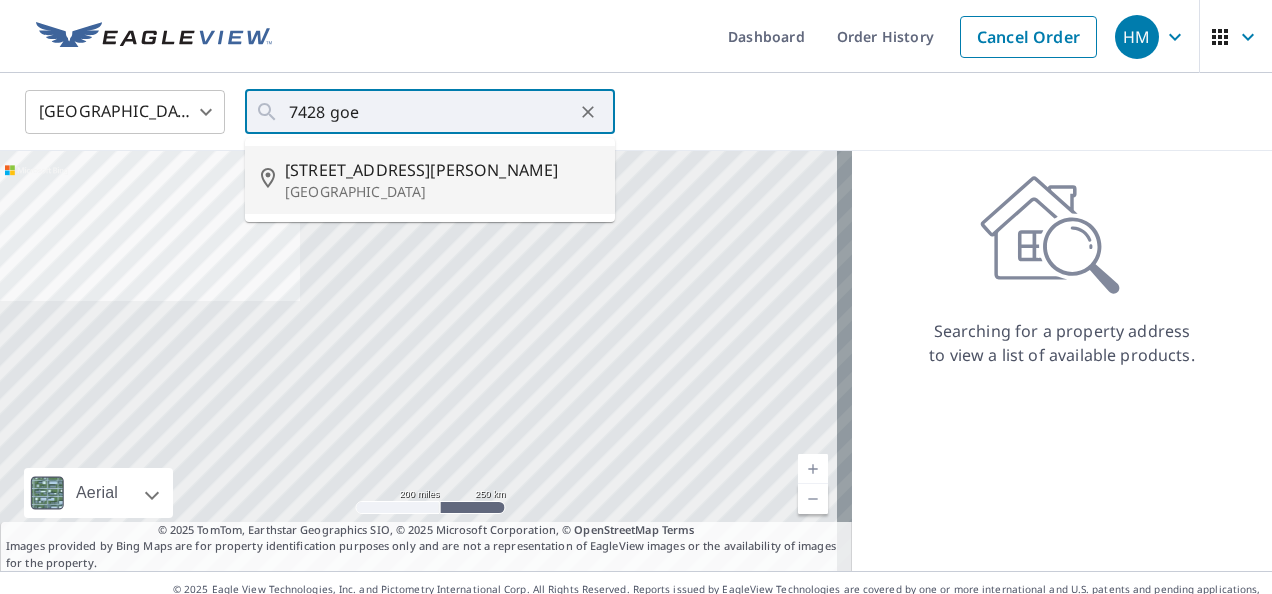 type on "7428 Goettner Rd Kingsville, MD 21087" 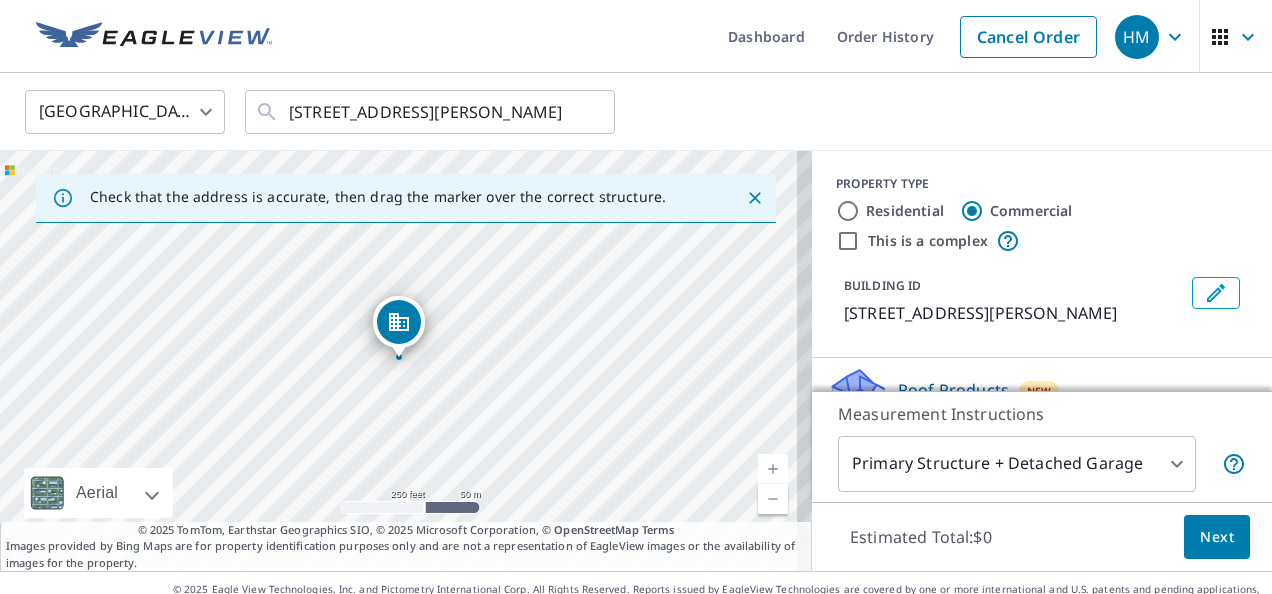 click on "Residential" at bounding box center (905, 211) 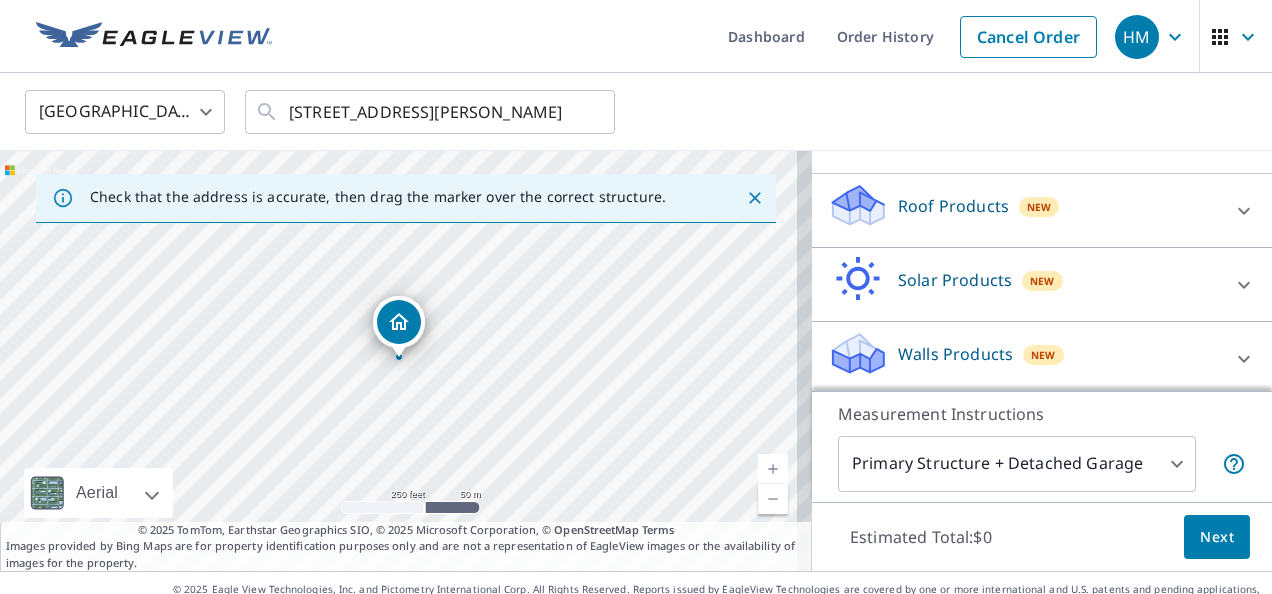 scroll, scrollTop: 187, scrollLeft: 0, axis: vertical 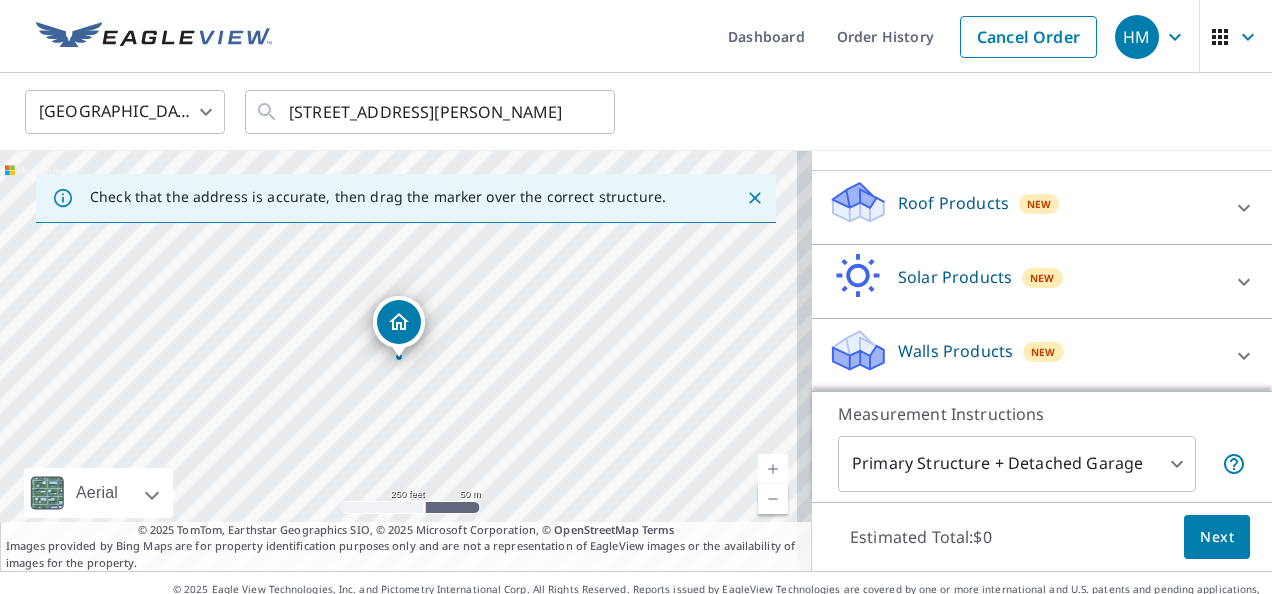 click on "Roof Products" at bounding box center [953, 203] 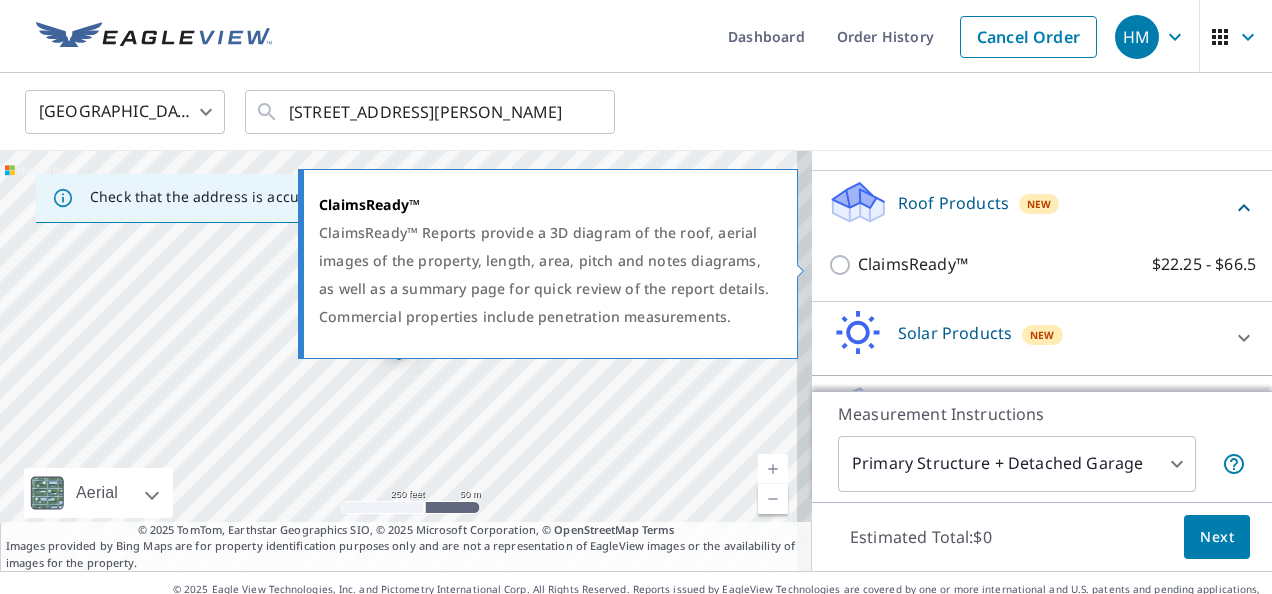 click on "ClaimsReady™" at bounding box center (913, 264) 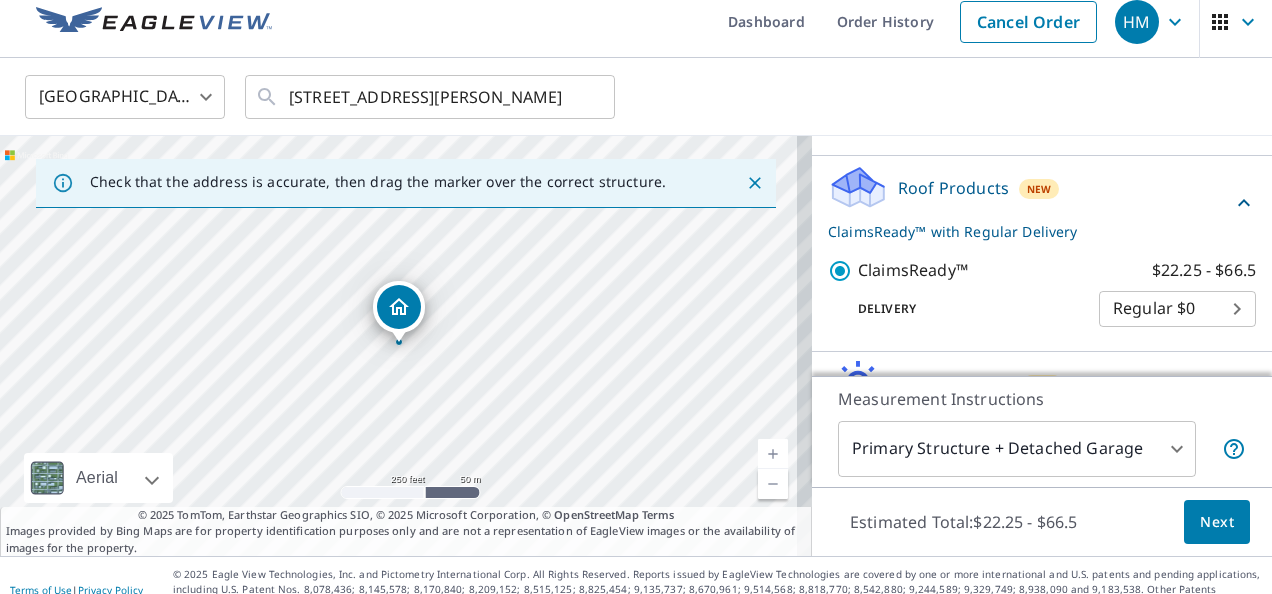 scroll, scrollTop: 28, scrollLeft: 0, axis: vertical 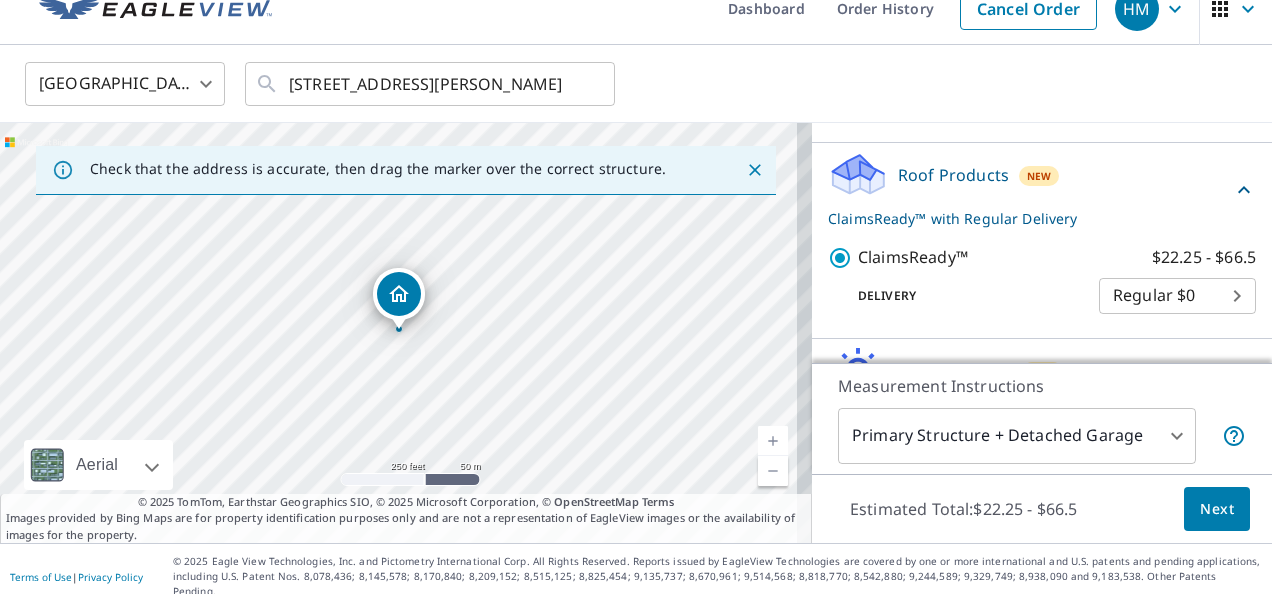 click on "Next" at bounding box center [1217, 509] 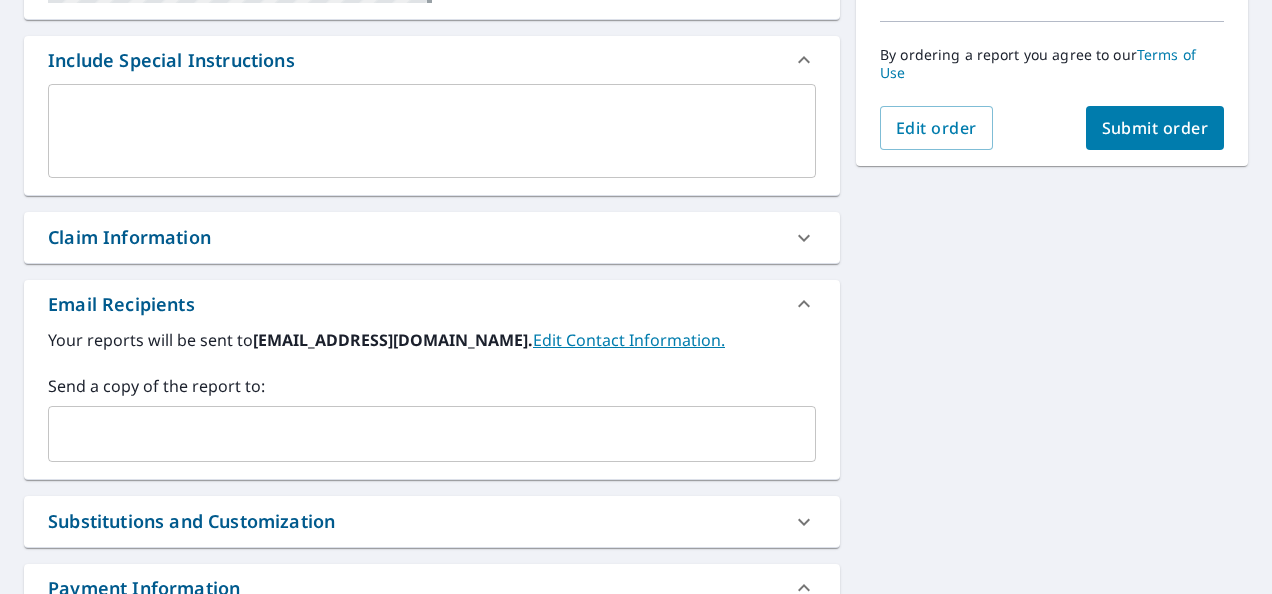 scroll, scrollTop: 528, scrollLeft: 0, axis: vertical 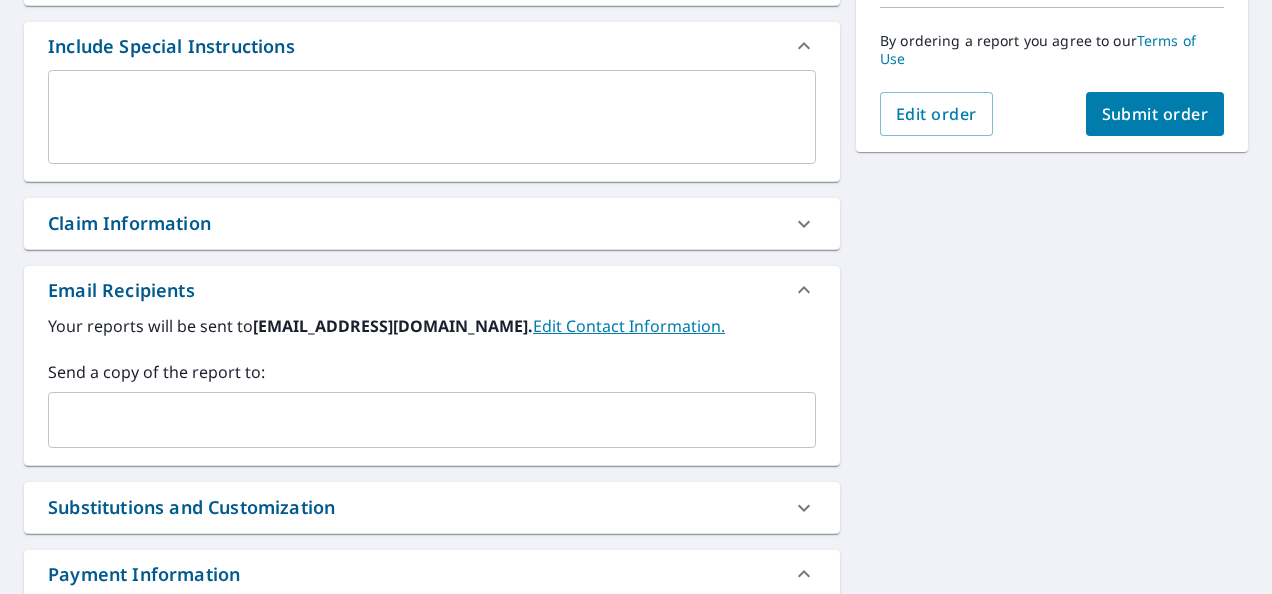 click on "Claim Information" at bounding box center (414, 223) 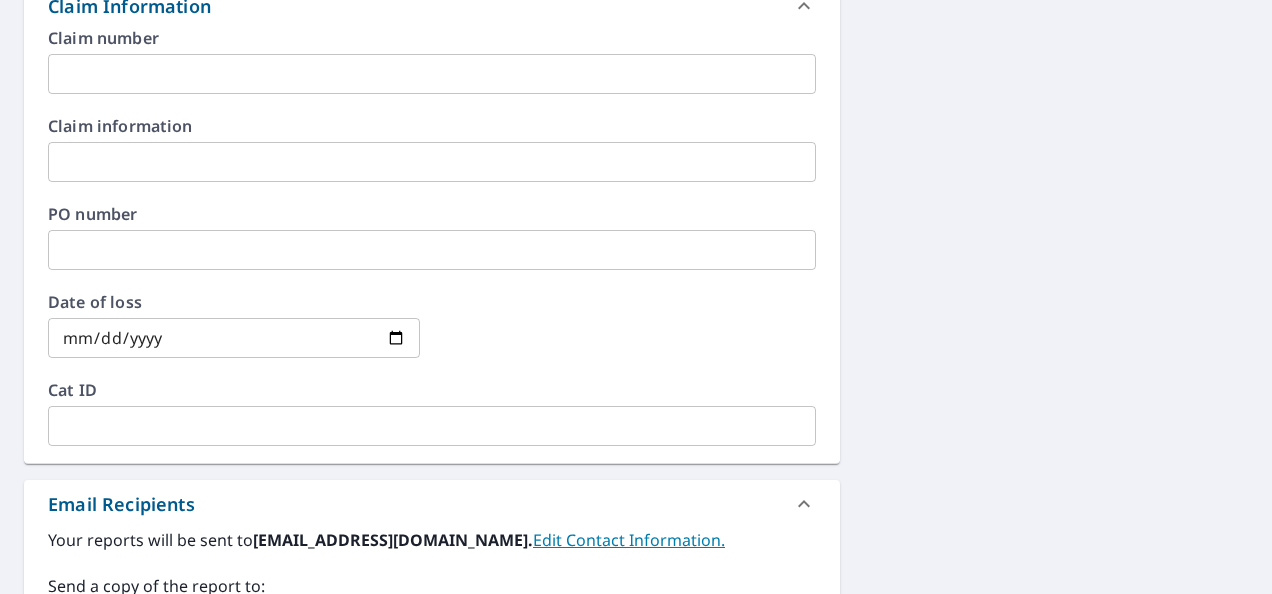 scroll, scrollTop: 628, scrollLeft: 0, axis: vertical 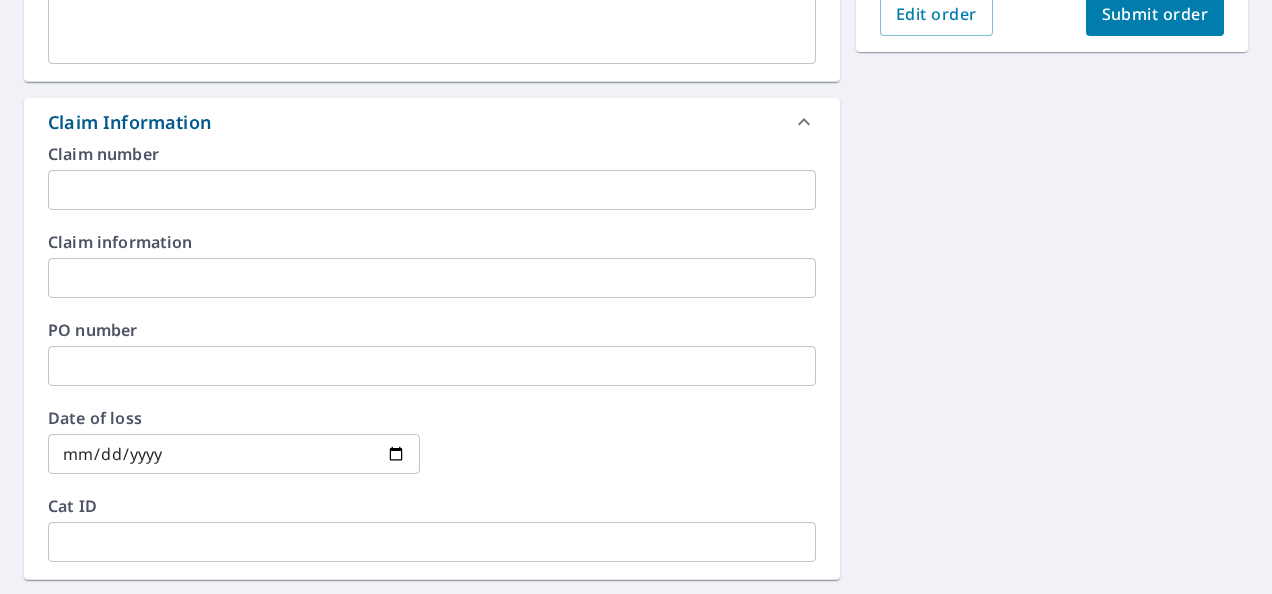 click at bounding box center (432, 190) 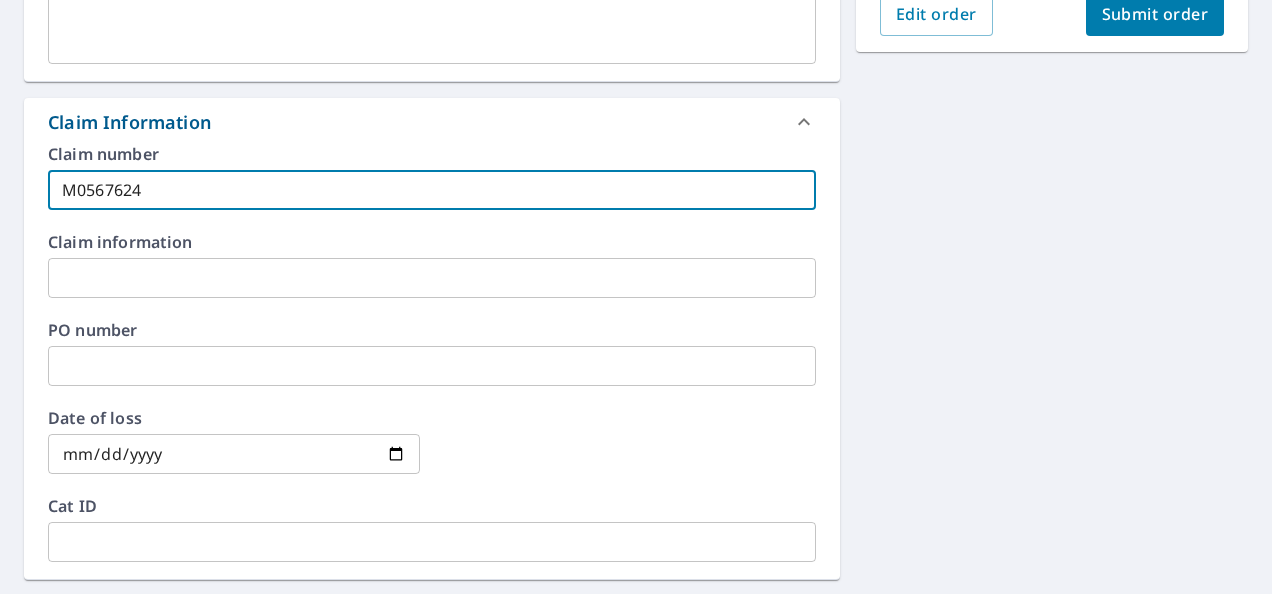 type on "M0567624" 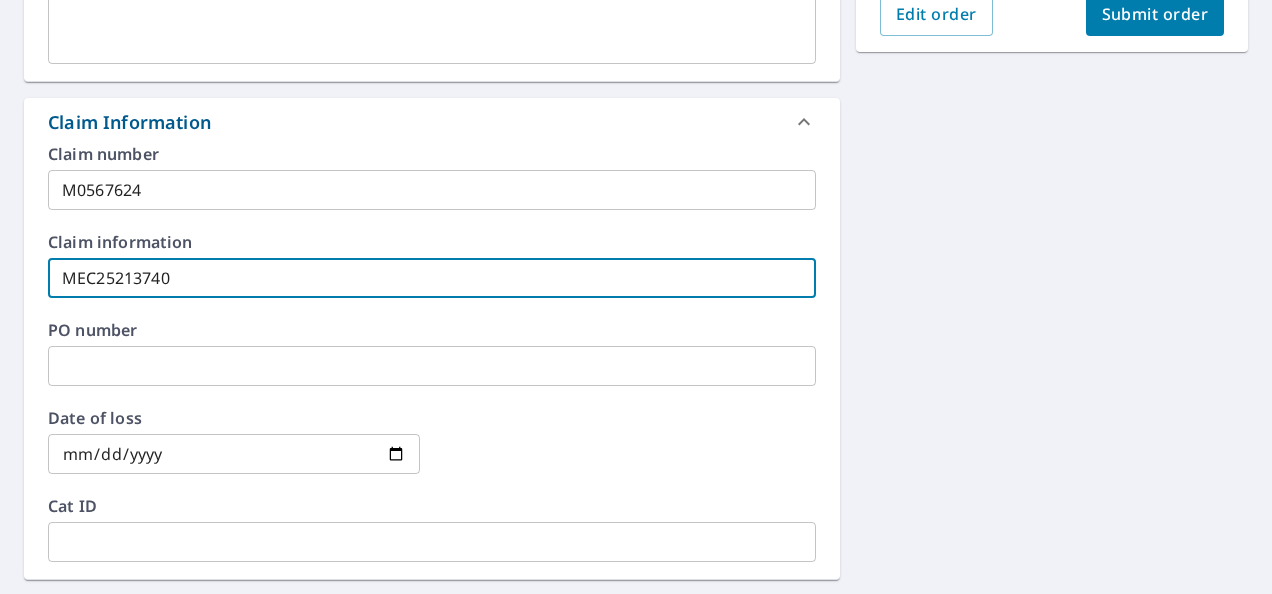 type on "MEC25213740" 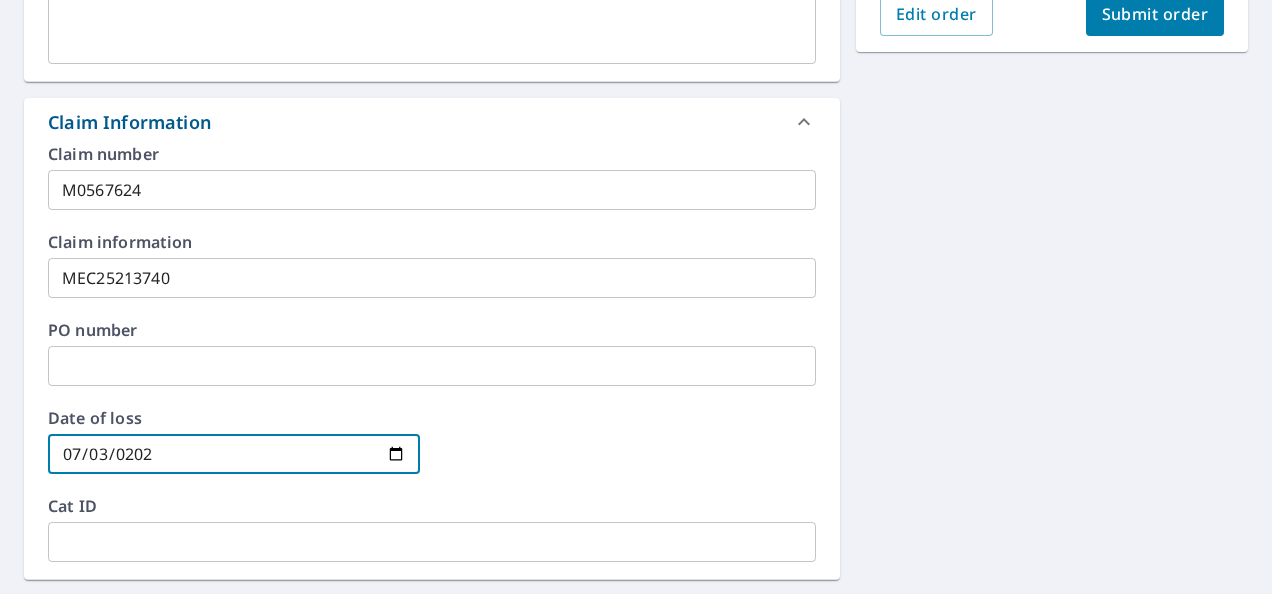 type on "2025-07-03" 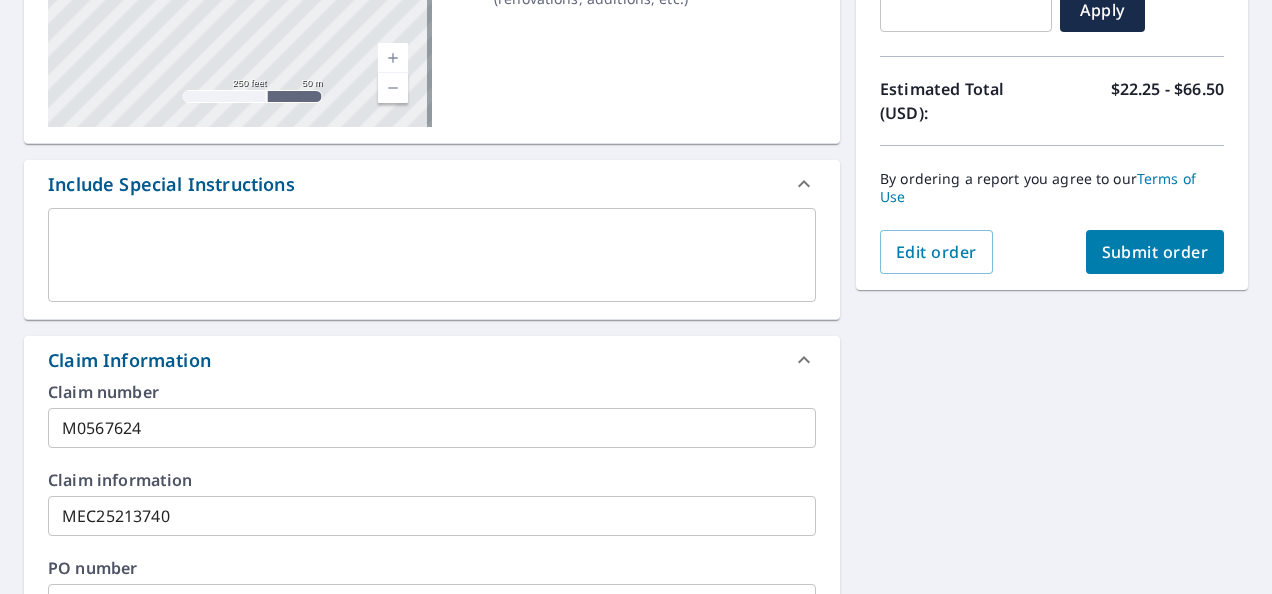 scroll, scrollTop: 328, scrollLeft: 0, axis: vertical 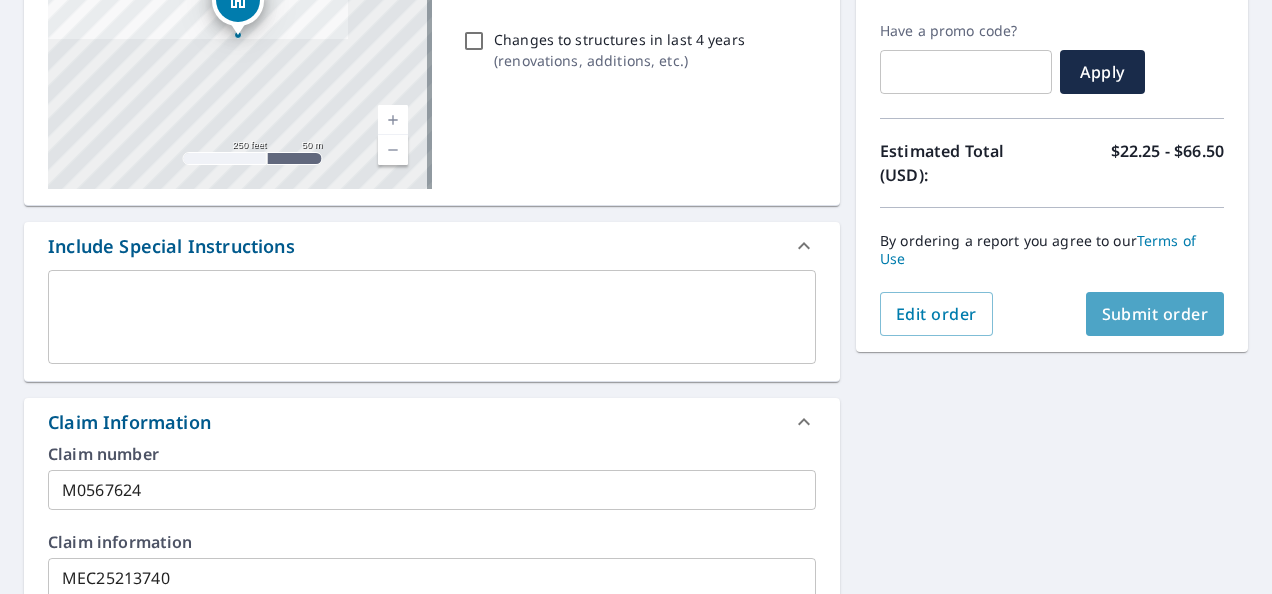 click on "Submit order" at bounding box center [1155, 314] 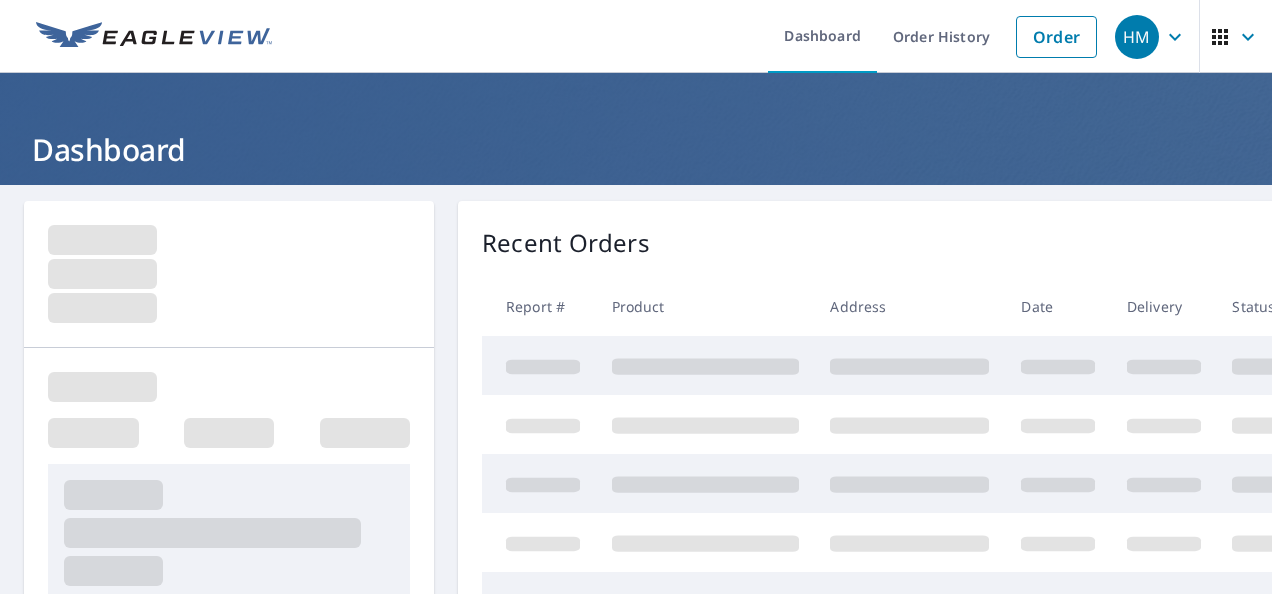 scroll, scrollTop: 0, scrollLeft: 0, axis: both 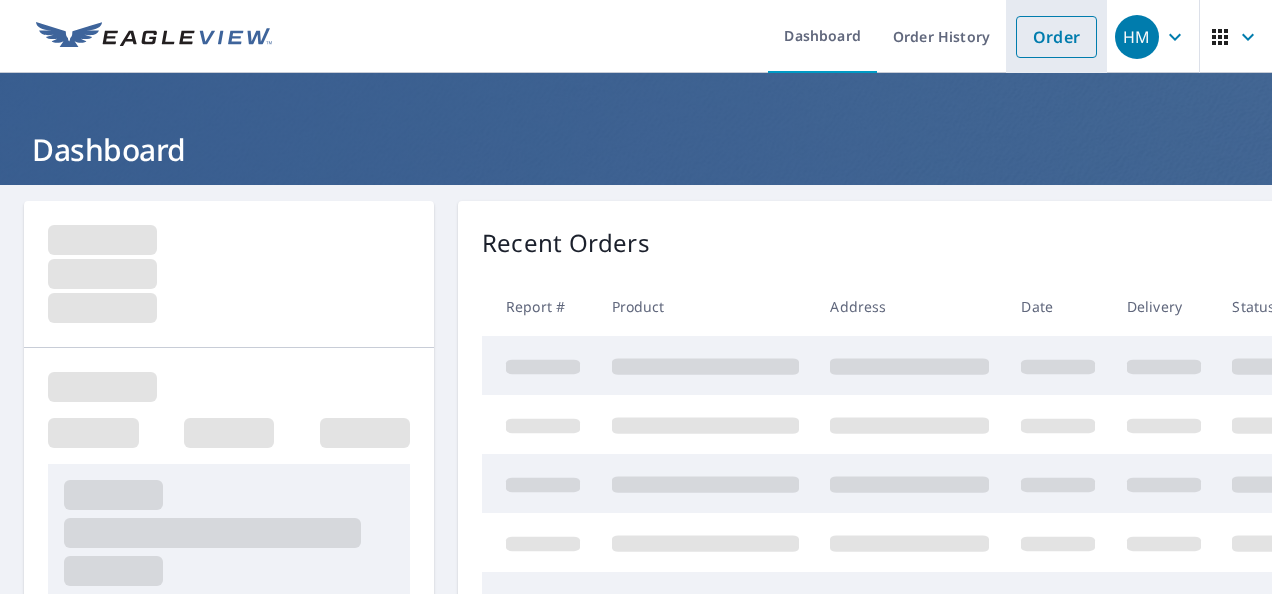click on "Order" at bounding box center [1056, 37] 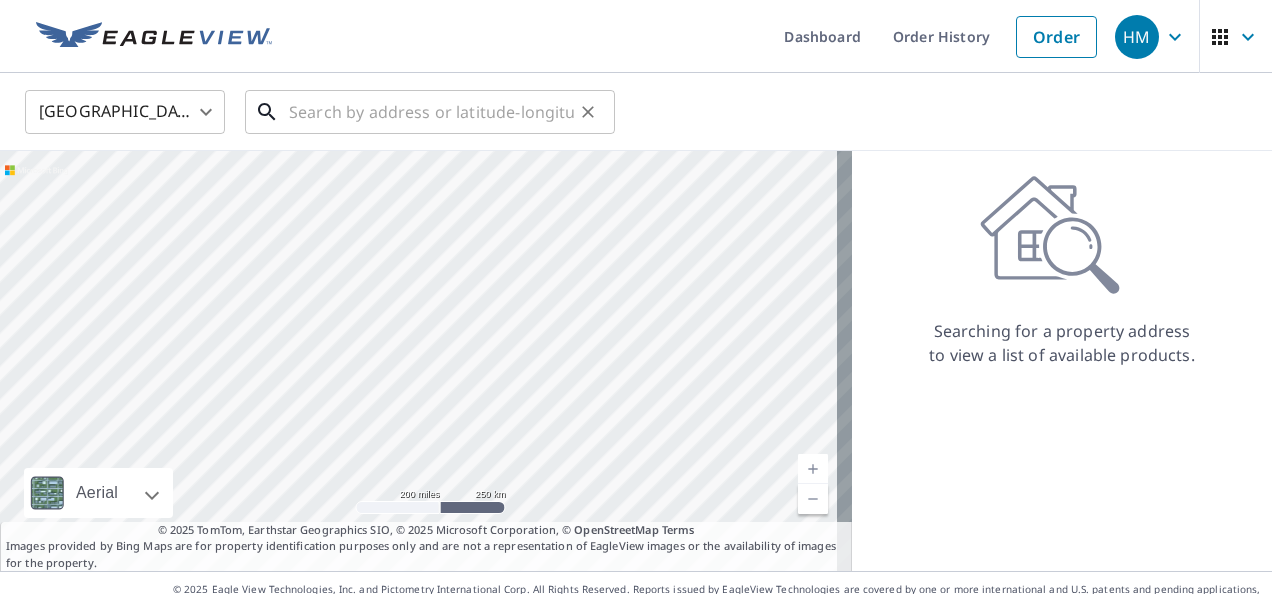 click at bounding box center (431, 112) 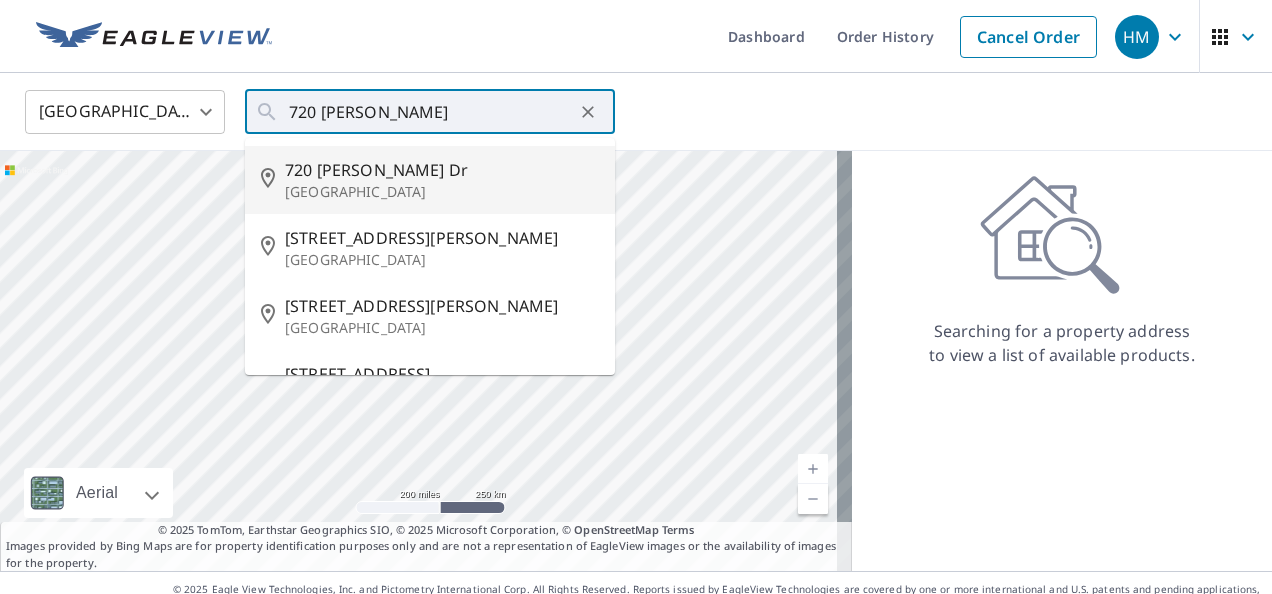type on "[STREET_ADDRESS][PERSON_NAME]" 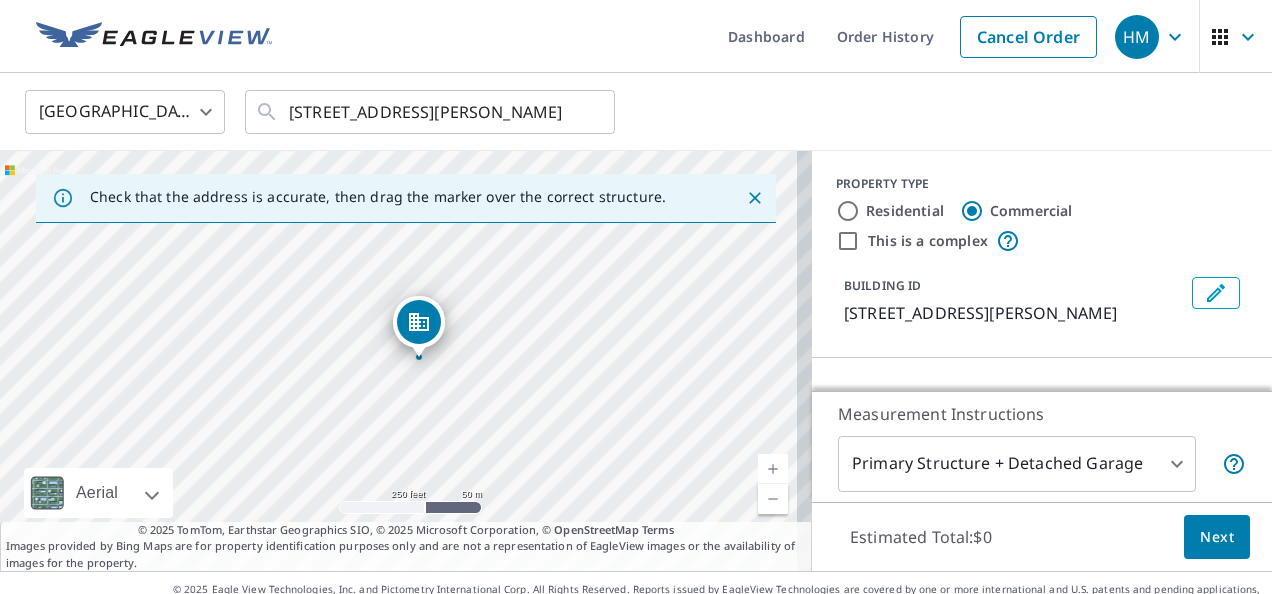 click on "Residential" at bounding box center (905, 211) 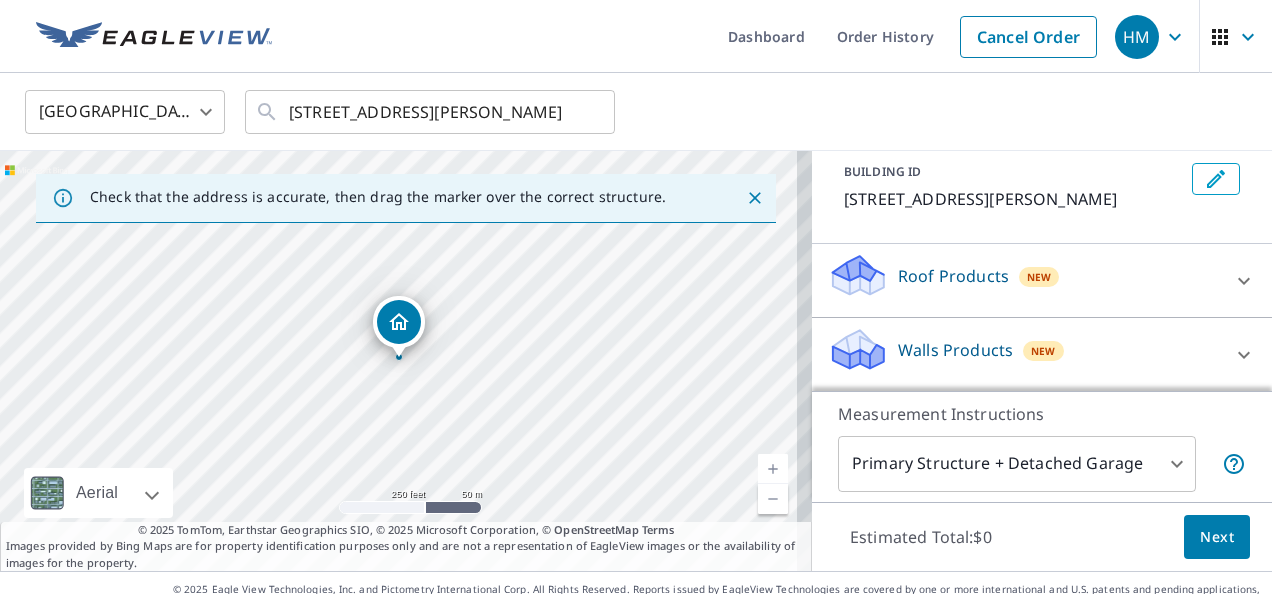 click on "Roof Products New" at bounding box center (1024, 280) 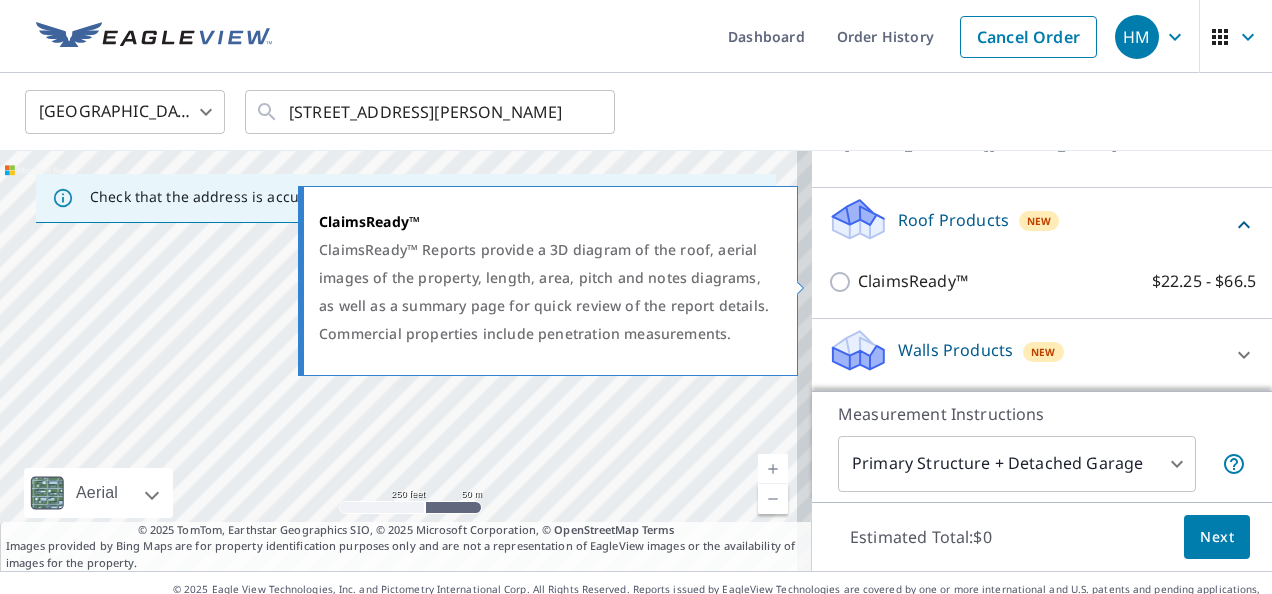 click on "ClaimsReady™" at bounding box center [913, 281] 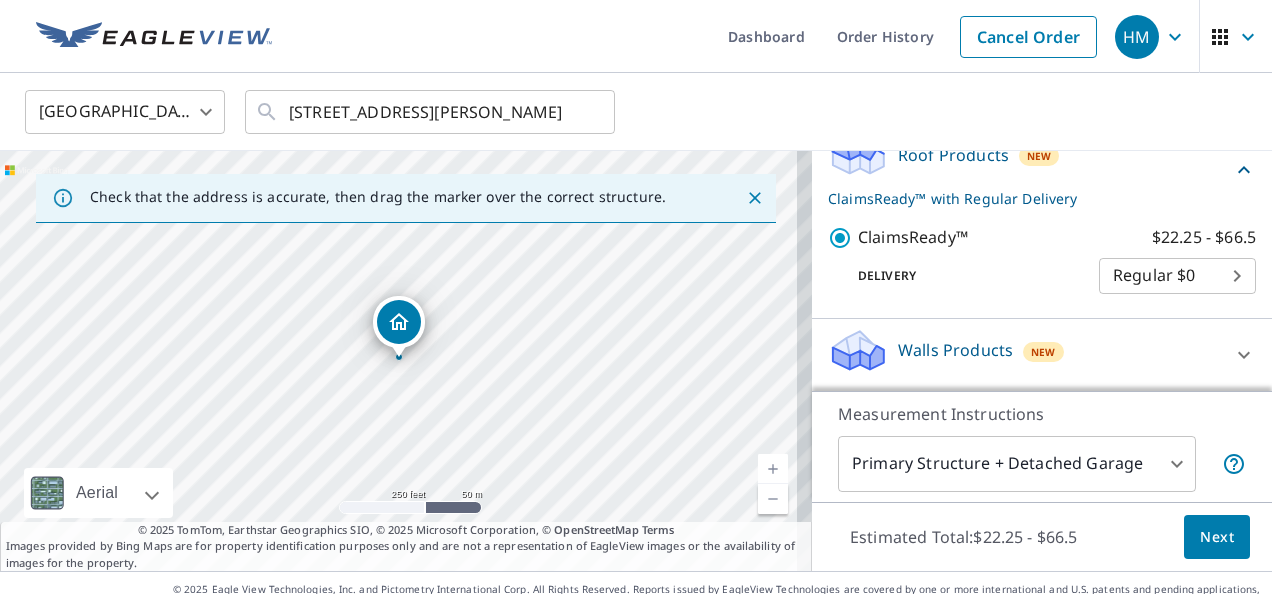 scroll, scrollTop: 236, scrollLeft: 0, axis: vertical 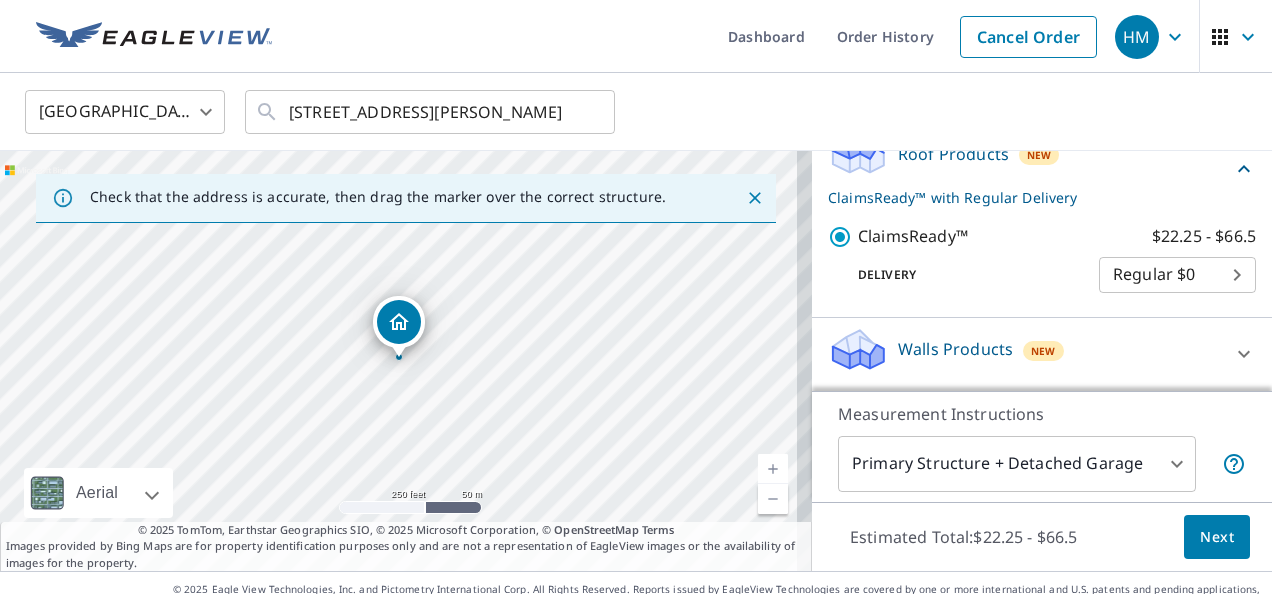 click on "Next" at bounding box center [1217, 537] 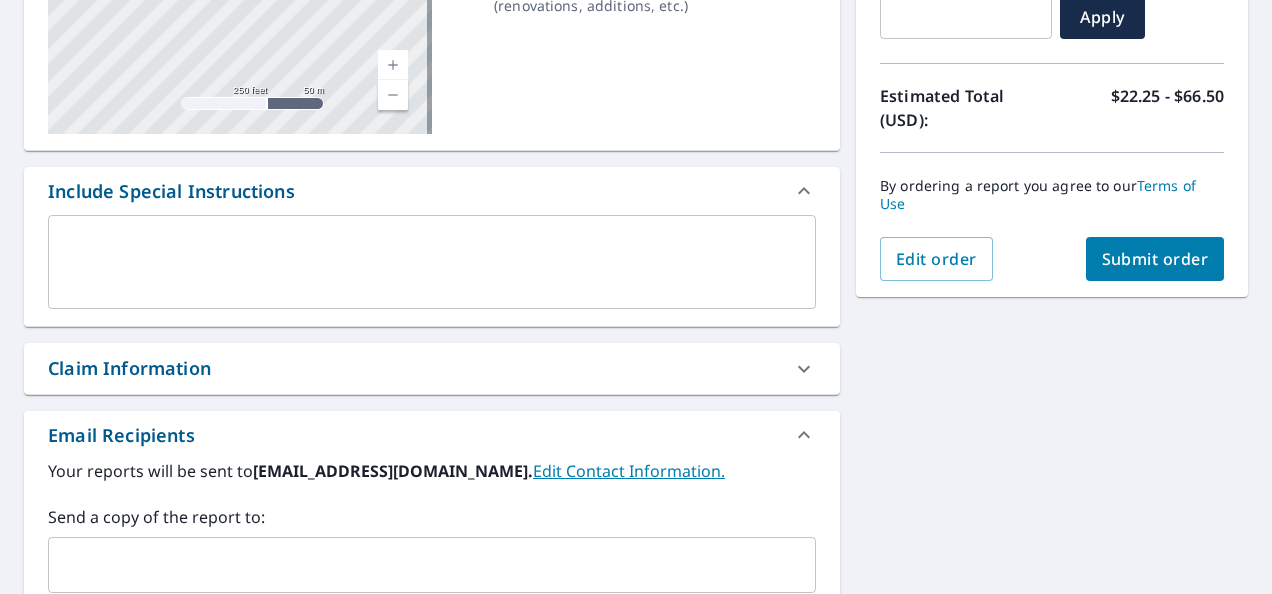 scroll, scrollTop: 400, scrollLeft: 0, axis: vertical 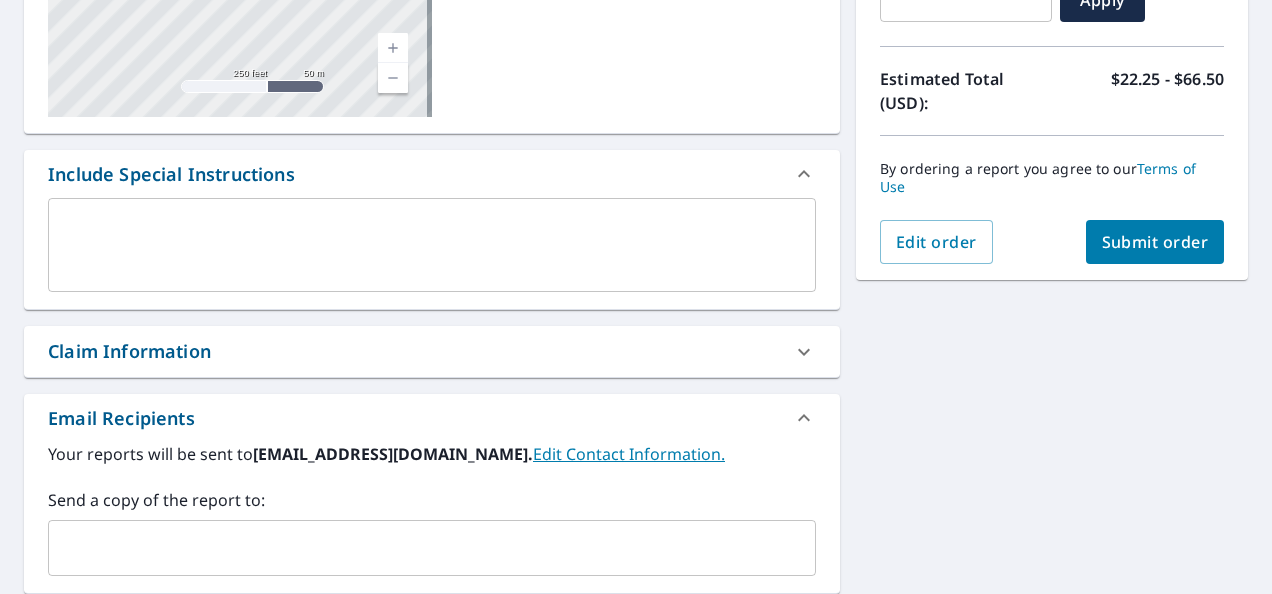 click on "Claim Information" at bounding box center [414, 351] 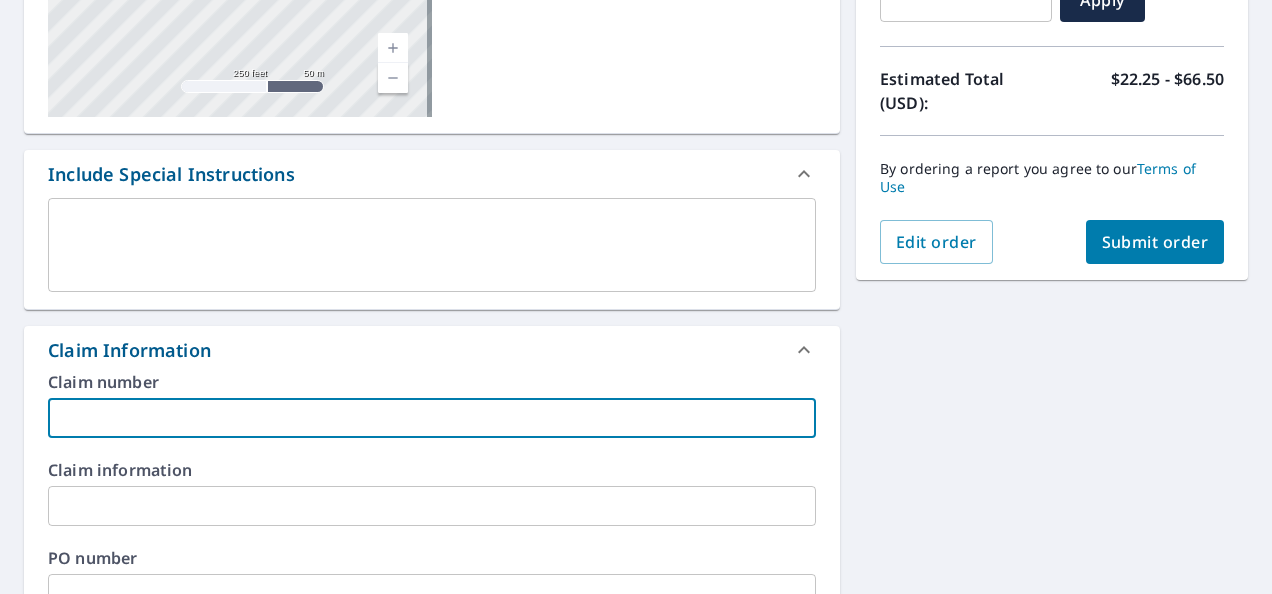click at bounding box center (432, 418) 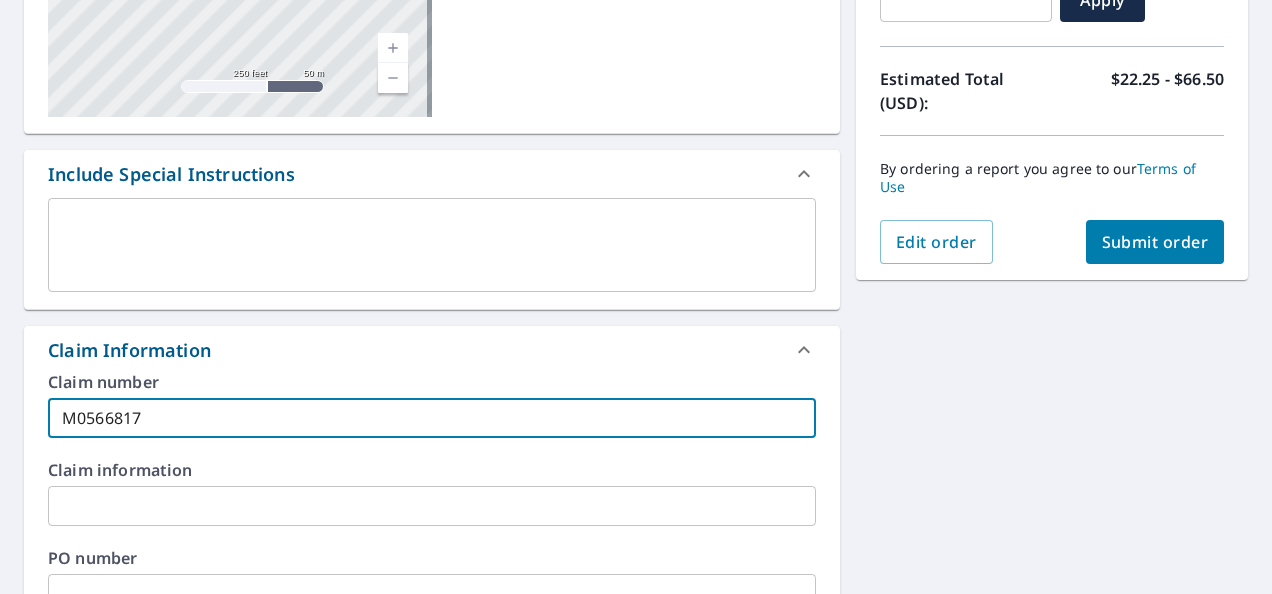 type on "M0566817" 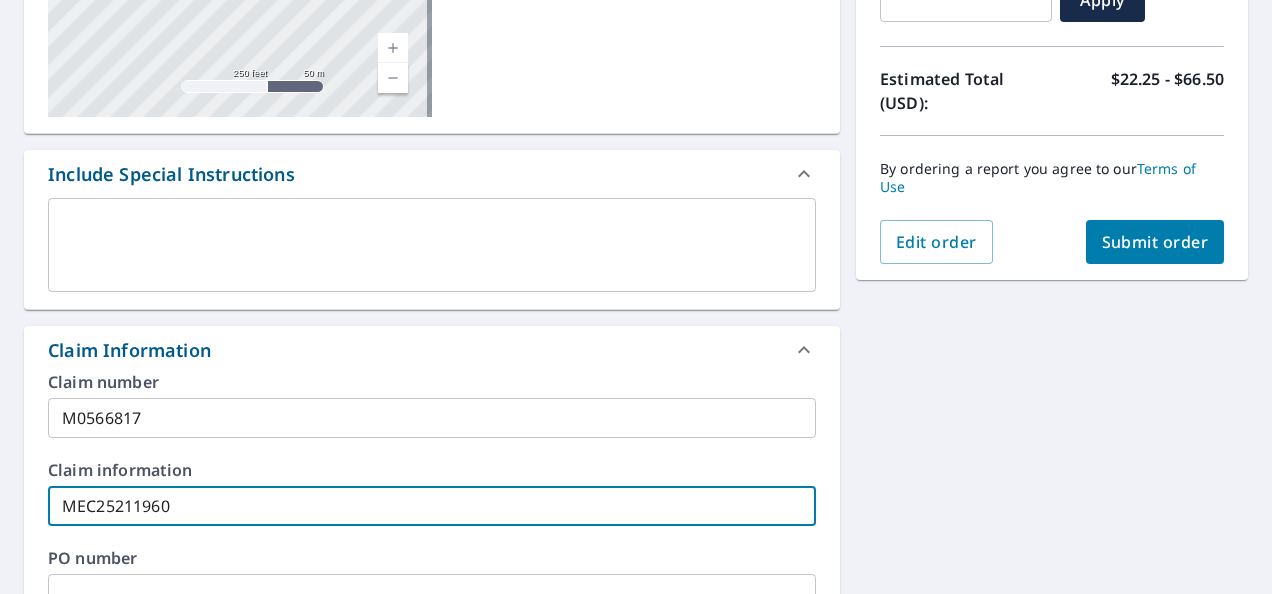 type on "MEC25211960" 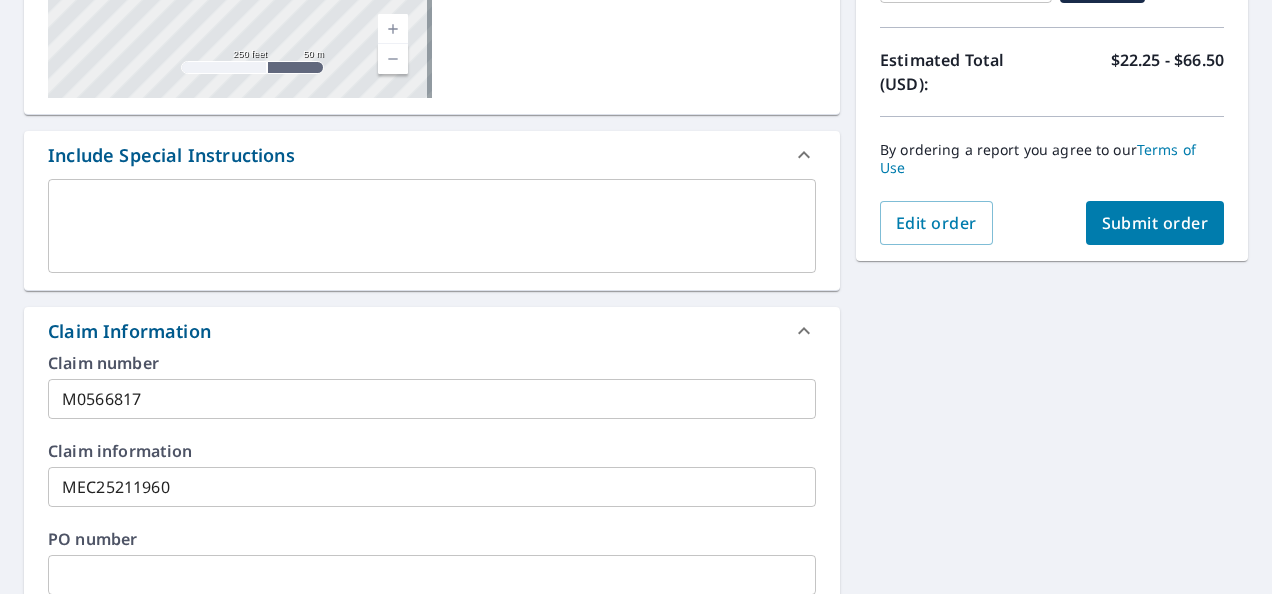 scroll, scrollTop: 784, scrollLeft: 0, axis: vertical 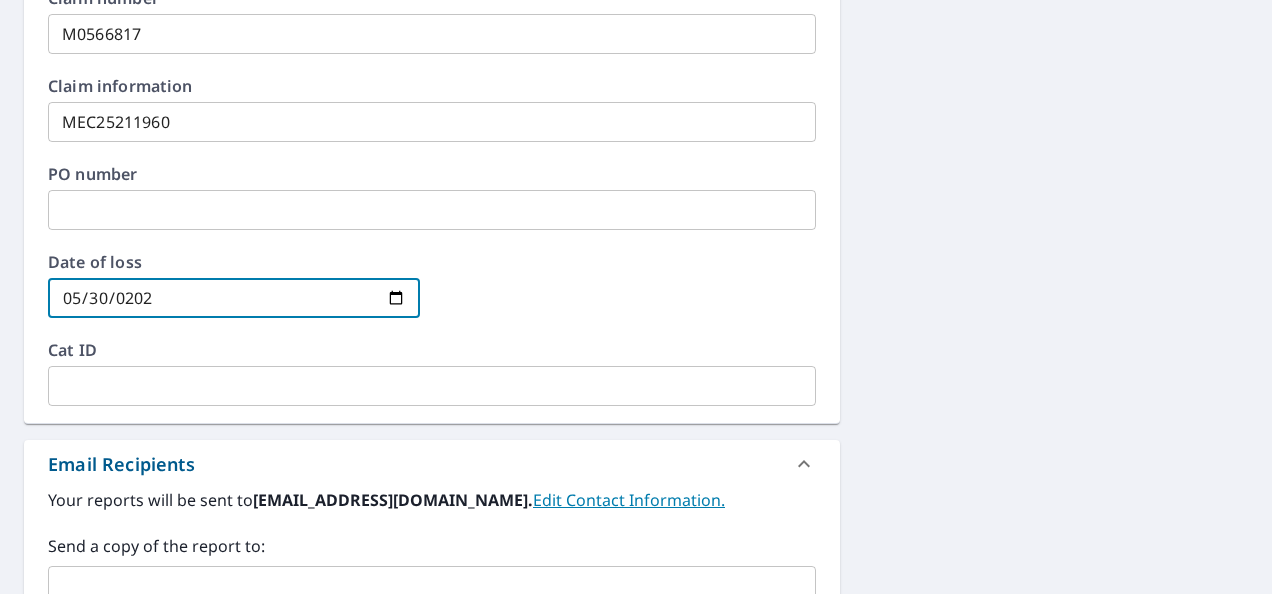 type on "[DATE]" 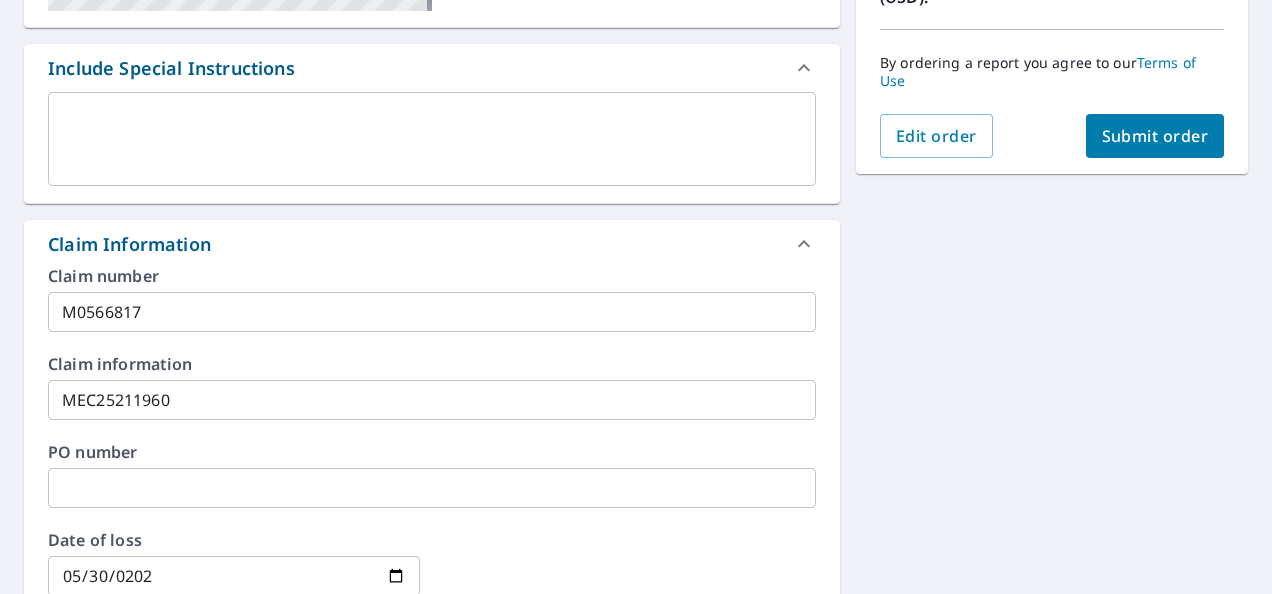 scroll, scrollTop: 306, scrollLeft: 0, axis: vertical 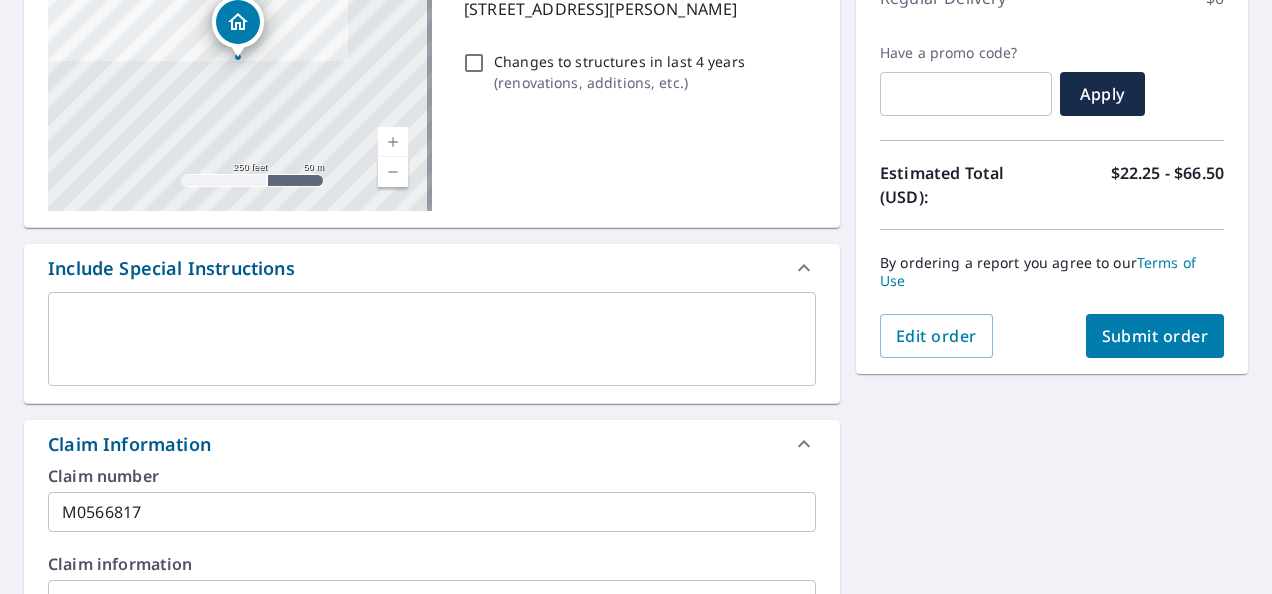 click on "Submit order" at bounding box center [1155, 336] 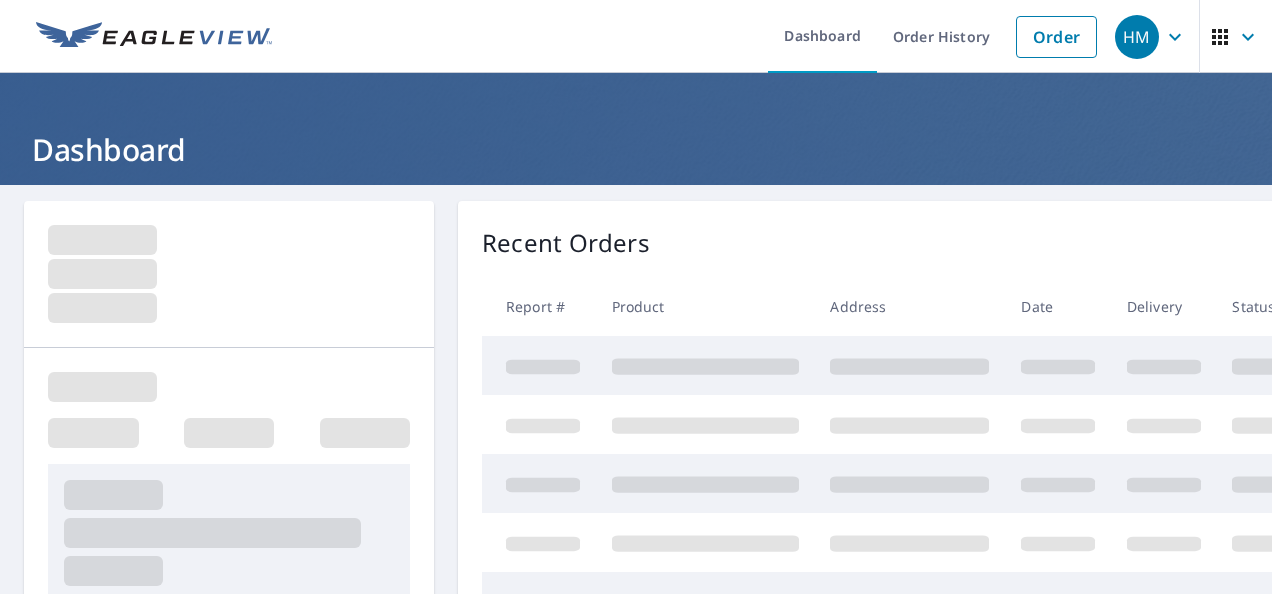 scroll, scrollTop: 0, scrollLeft: 0, axis: both 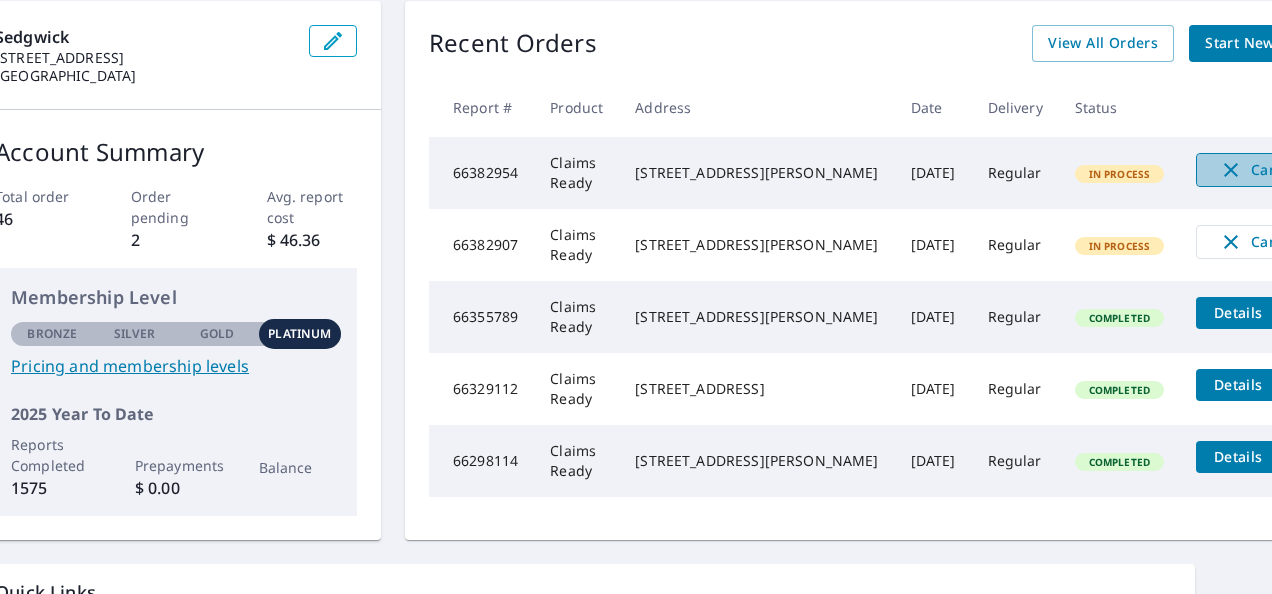 click 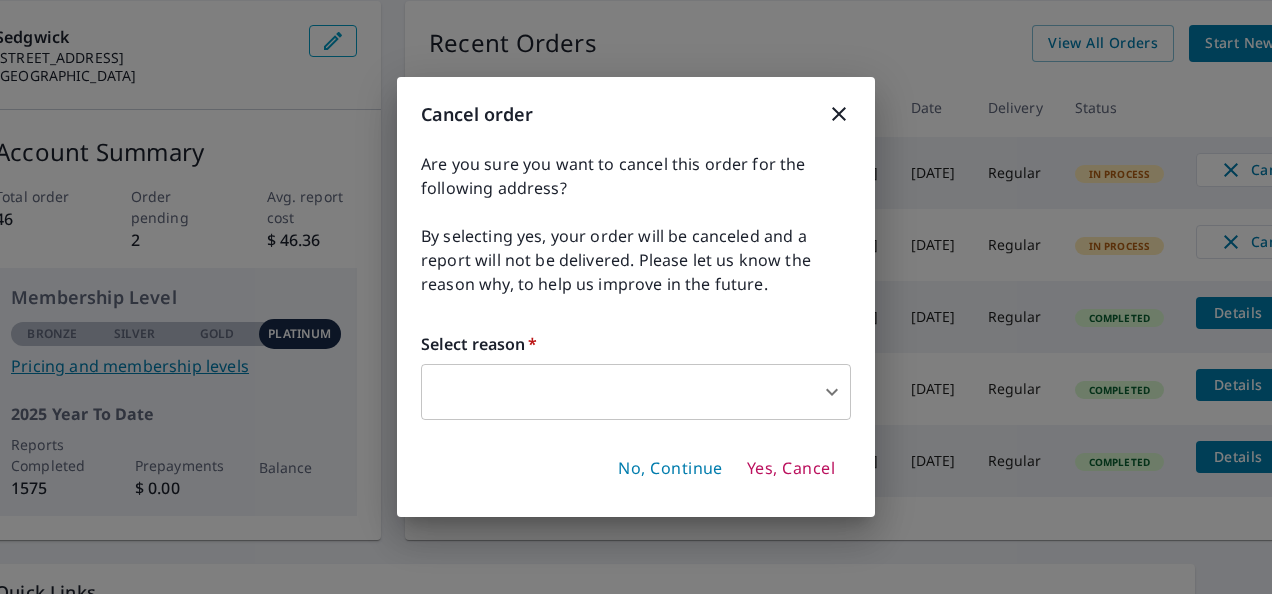 click on "HM HM
Dashboard Order History Order HM Dashboard Sedgwick [STREET_ADDRESS] Account Summary Total order 46 Order pending 2 Avg. report cost $ 46.36 Membership Level Bronze Silver Gold Platinum Platinum Pricing and membership levels 2025 Year To Date Reports Completed 1575 Prepayments $ 0.00 Balance Recent Orders View All Orders Start New Order Report # Product Address Date Delivery Status 66382954 Claims Ready [STREET_ADDRESS][PERSON_NAME] [DATE] Regular In Process Cancel 66382907 Claims Ready [STREET_ADDRESS][PERSON_NAME] [DATE] Regular In Process Cancel 66355789 Claims Ready [STREET_ADDRESS] [DATE] Regular Completed Details 66329112 Claims Ready [STREET_ADDRESS] [DATE] Regular Completed Details 66298114 Claims Ready [STREET_ADDRESS][PERSON_NAME] [DATE] Regular Completed Details Quick Links Reports and order history Billing information Order preferences Contact information Text alert settings" at bounding box center (636, 297) 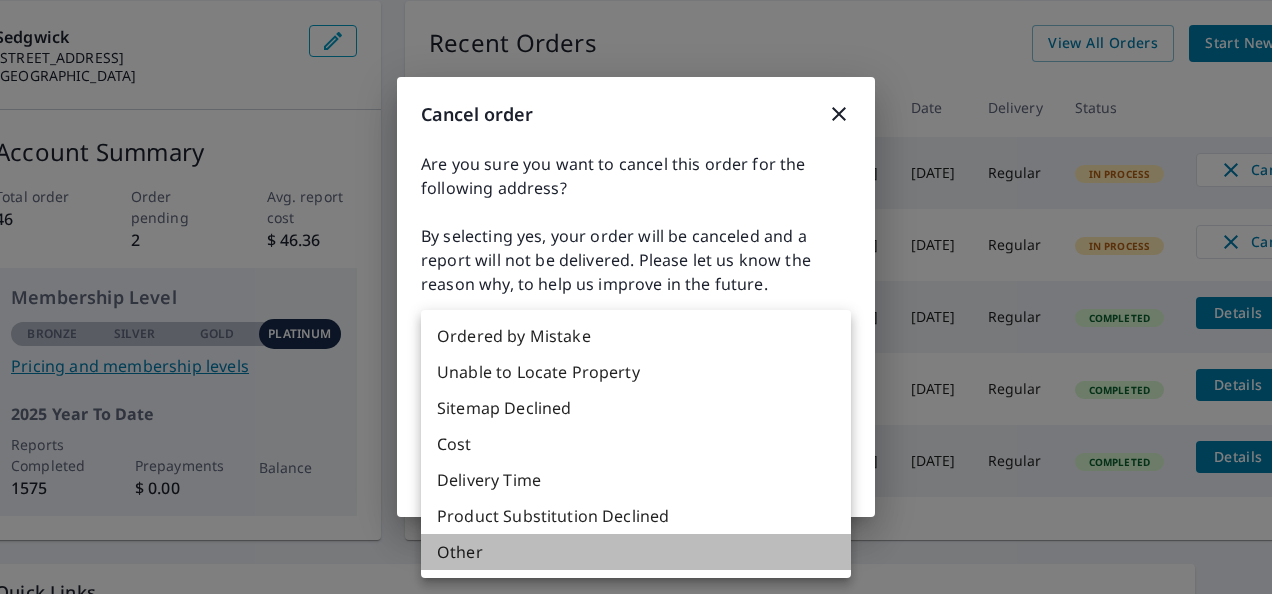 click on "Other" at bounding box center (636, 552) 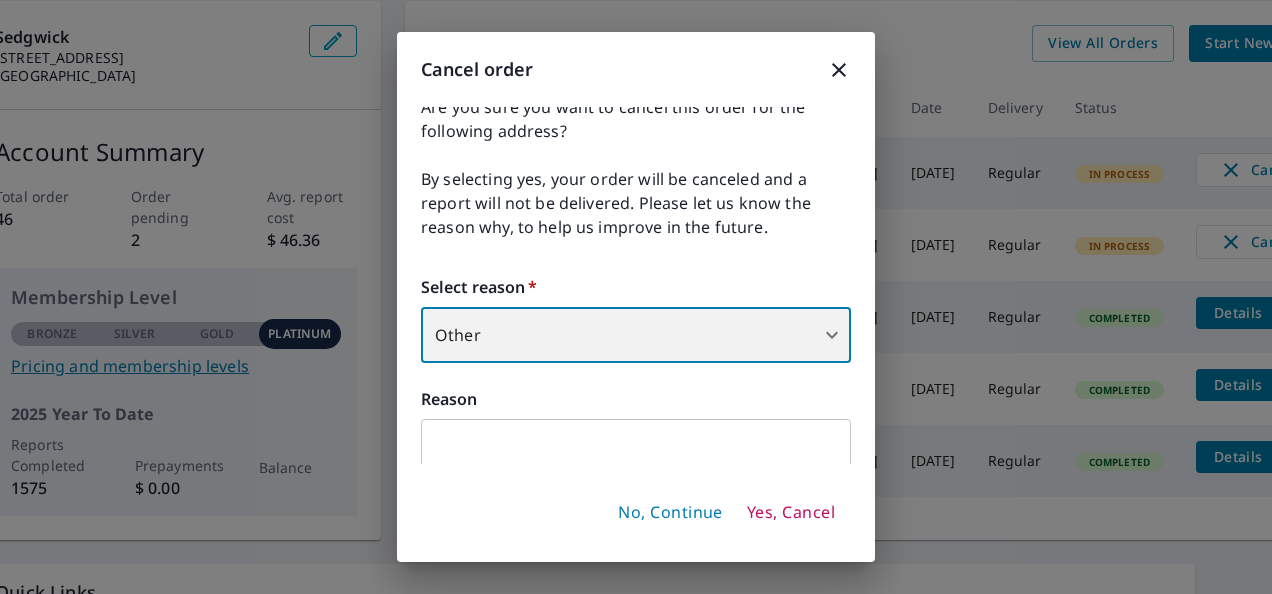 scroll, scrollTop: 22, scrollLeft: 0, axis: vertical 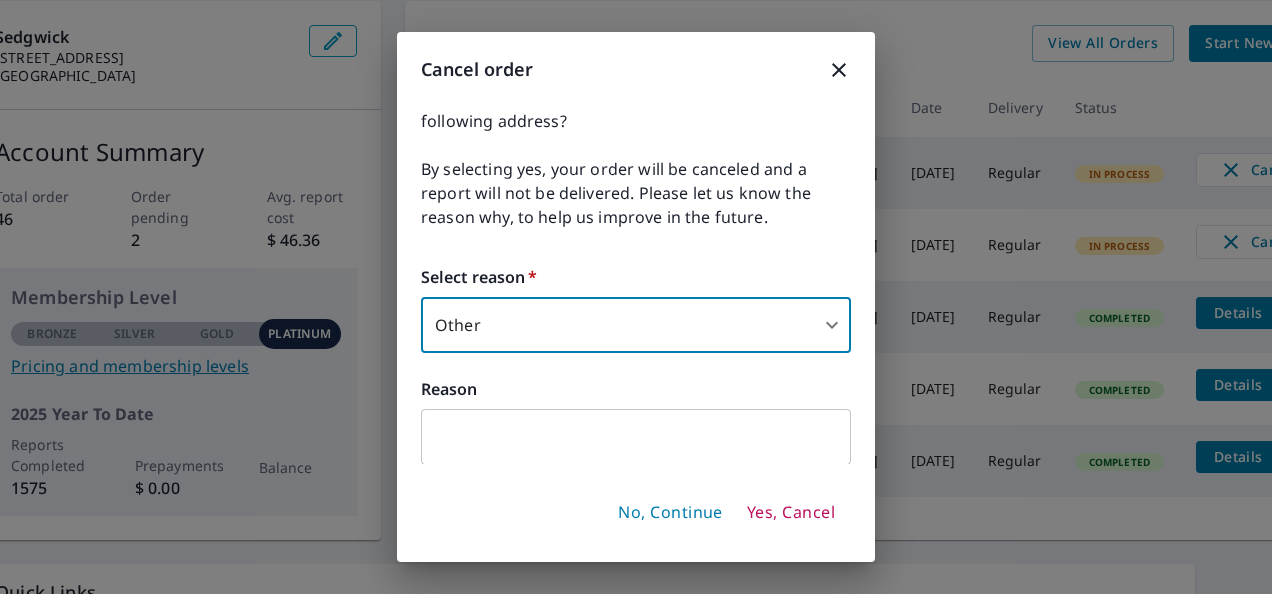 click at bounding box center [636, 437] 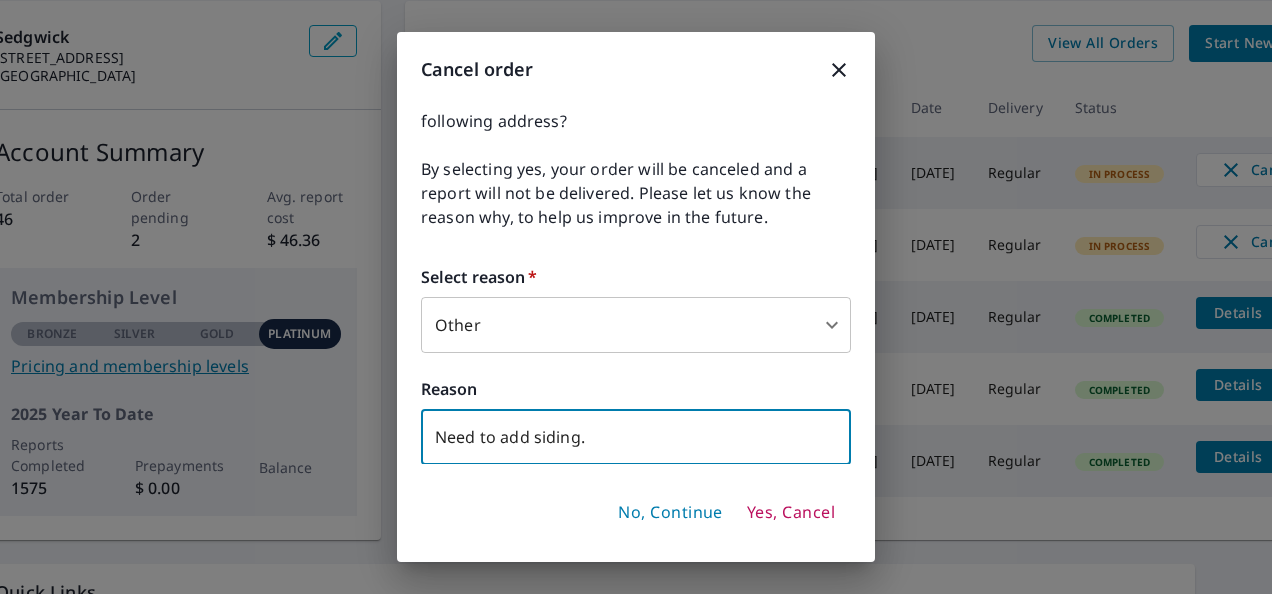 type on "Need to add siding." 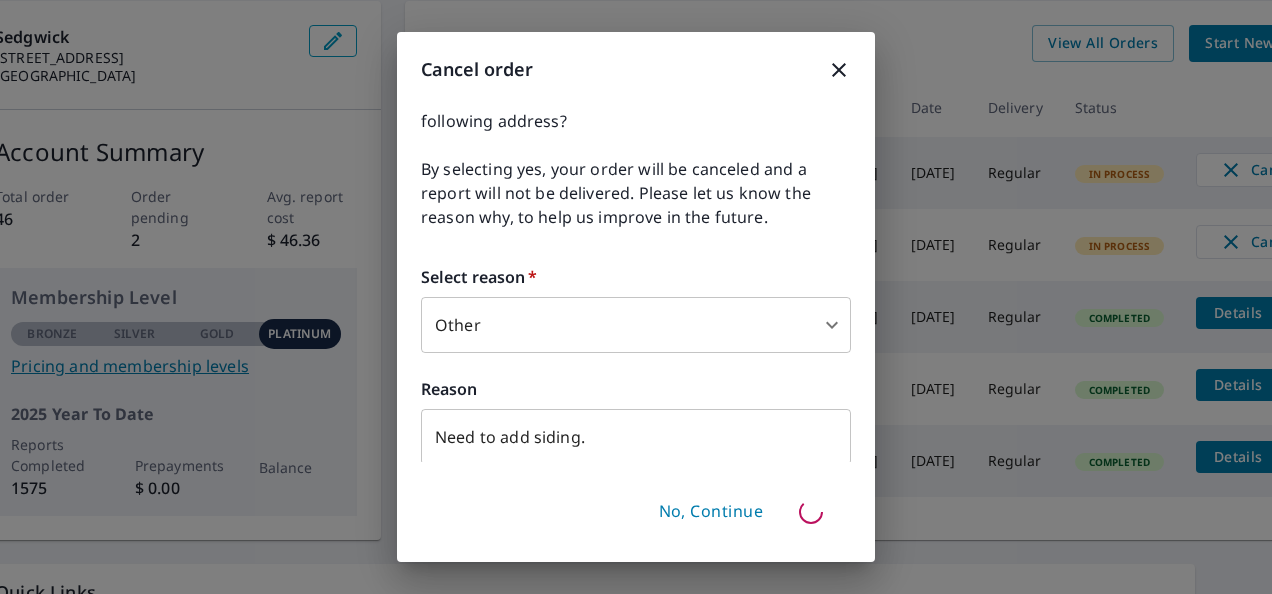 type 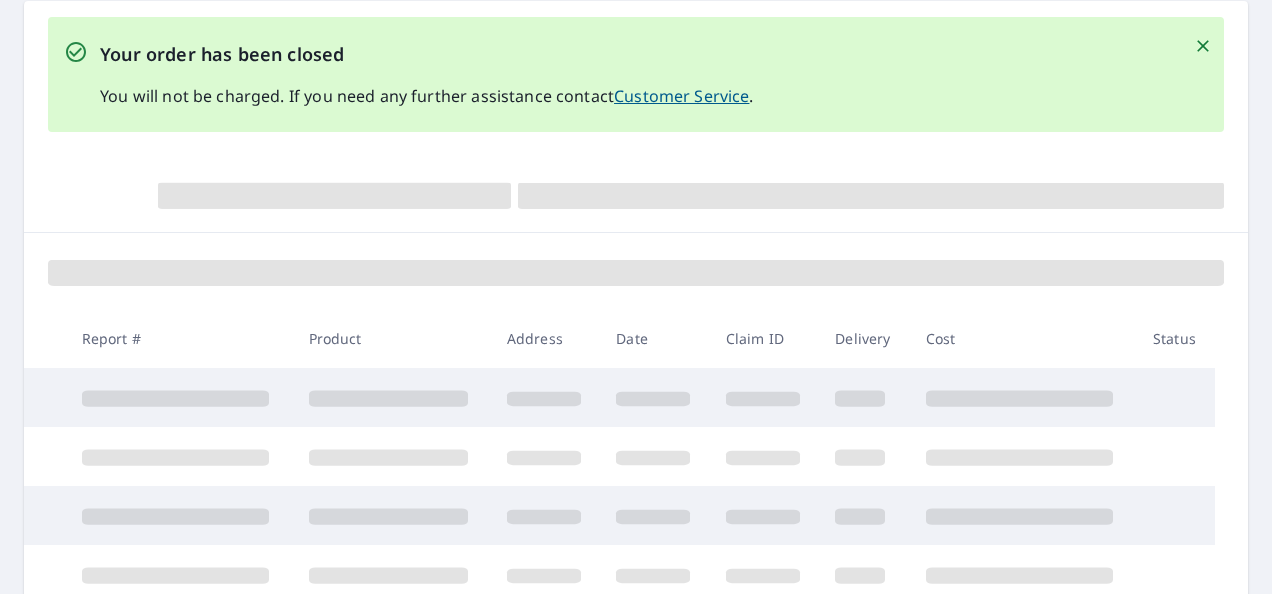 scroll, scrollTop: 200, scrollLeft: 0, axis: vertical 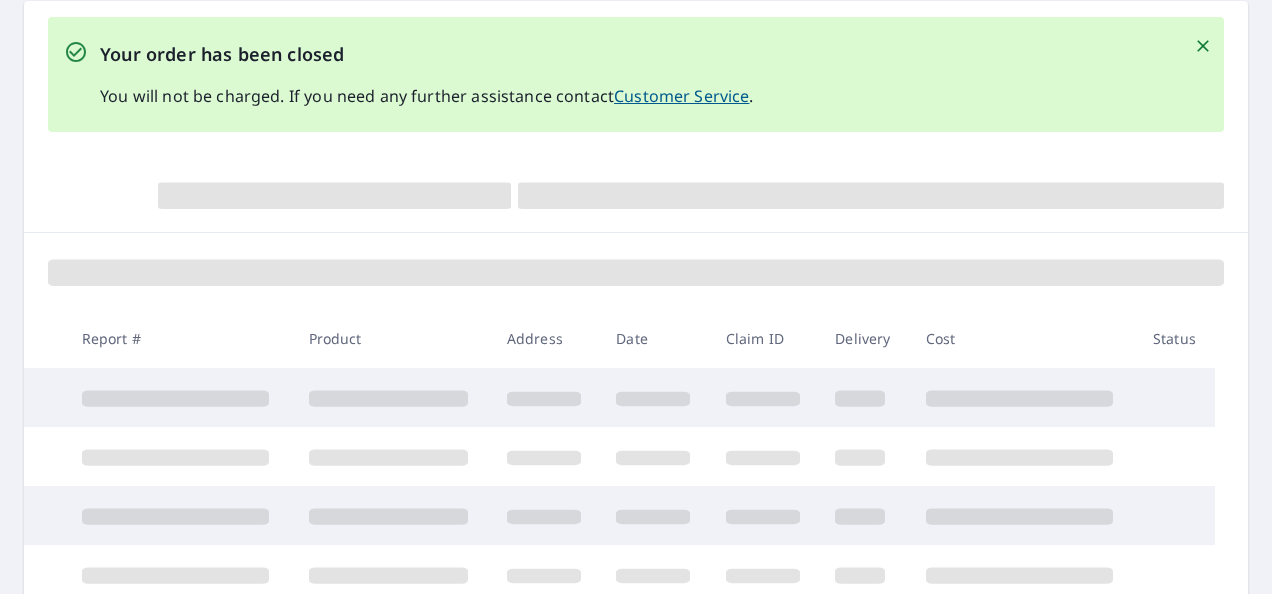 click 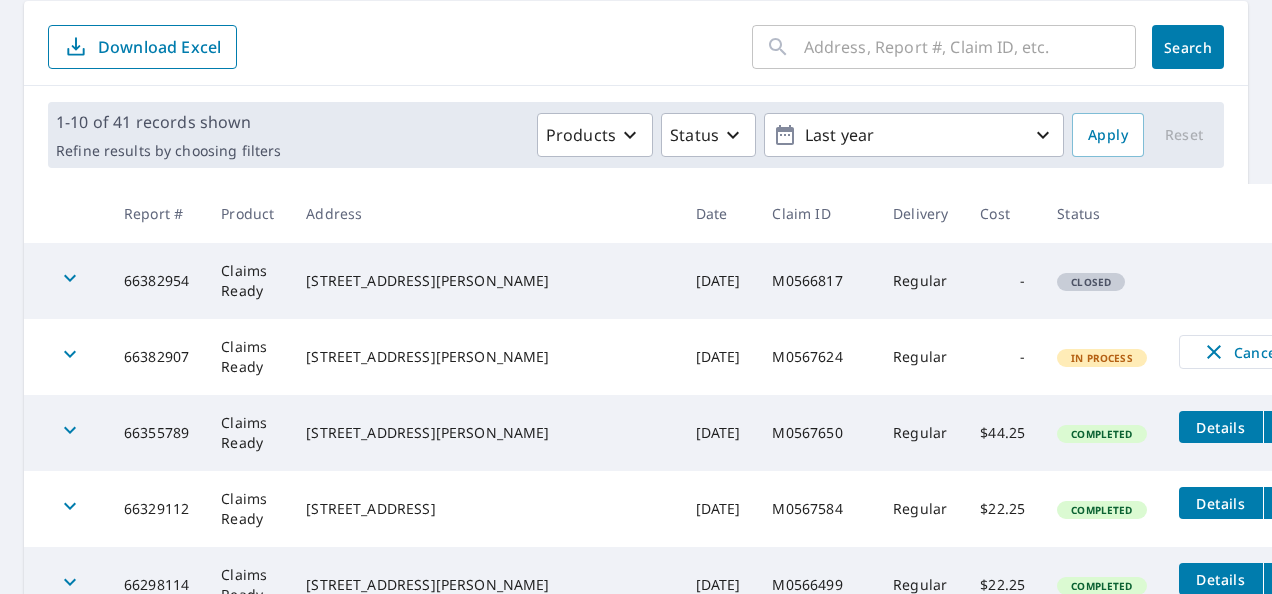 scroll, scrollTop: 53, scrollLeft: 0, axis: vertical 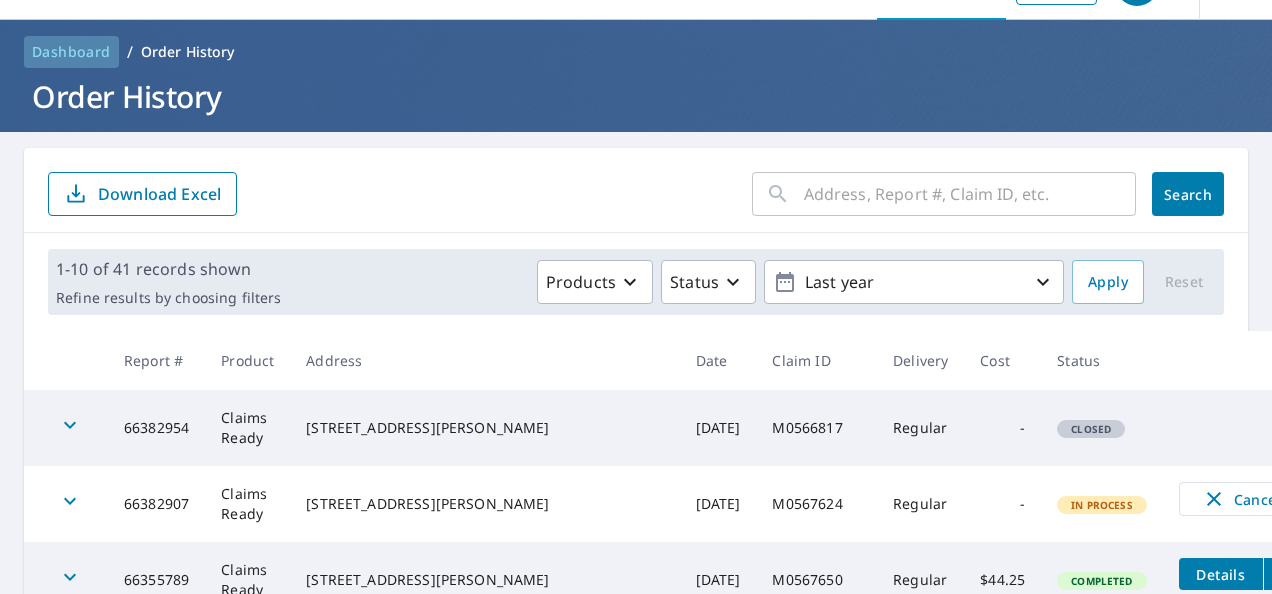 click on "Dashboard" at bounding box center (71, 52) 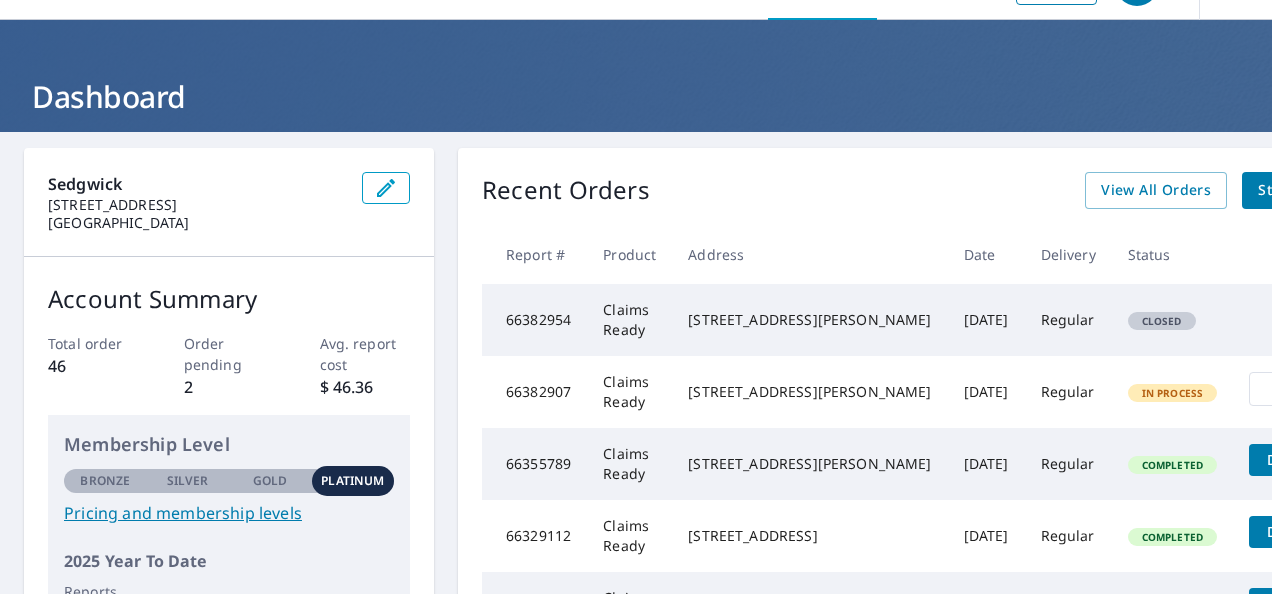 click on "Start New Order" at bounding box center (1316, 190) 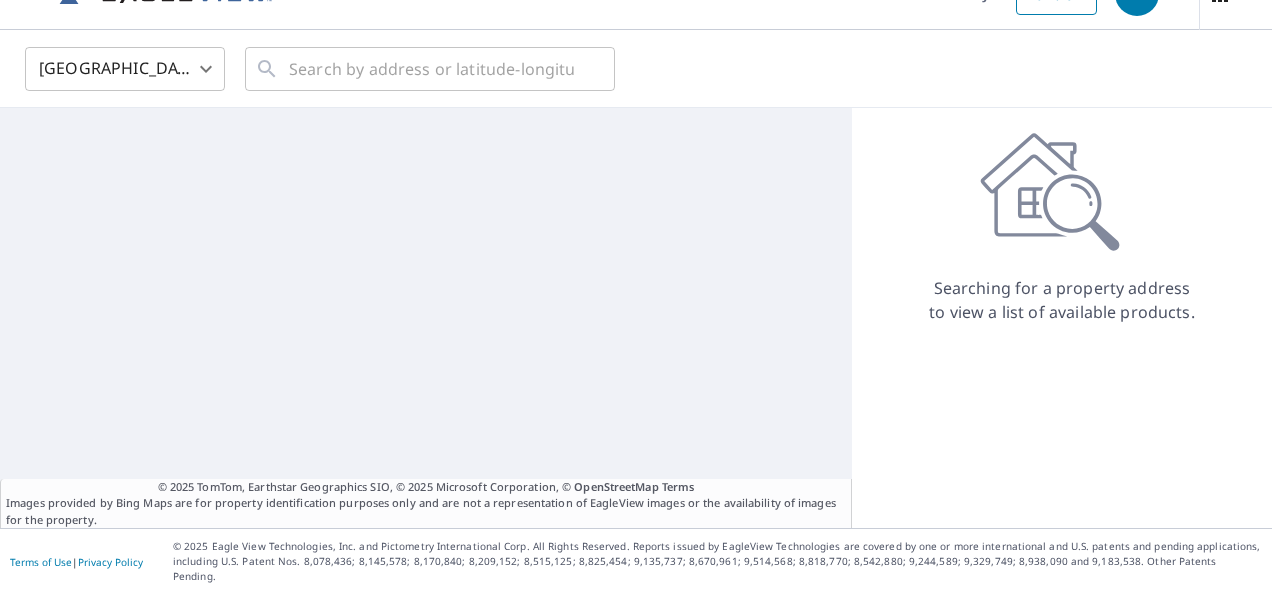 scroll, scrollTop: 28, scrollLeft: 0, axis: vertical 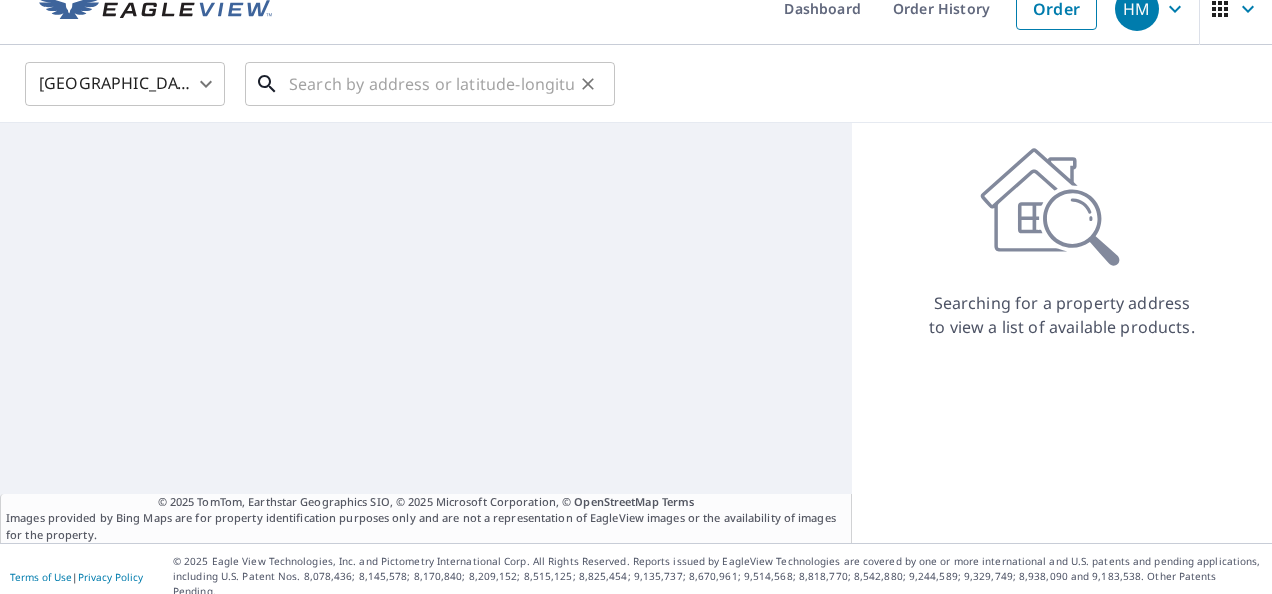 click at bounding box center [431, 84] 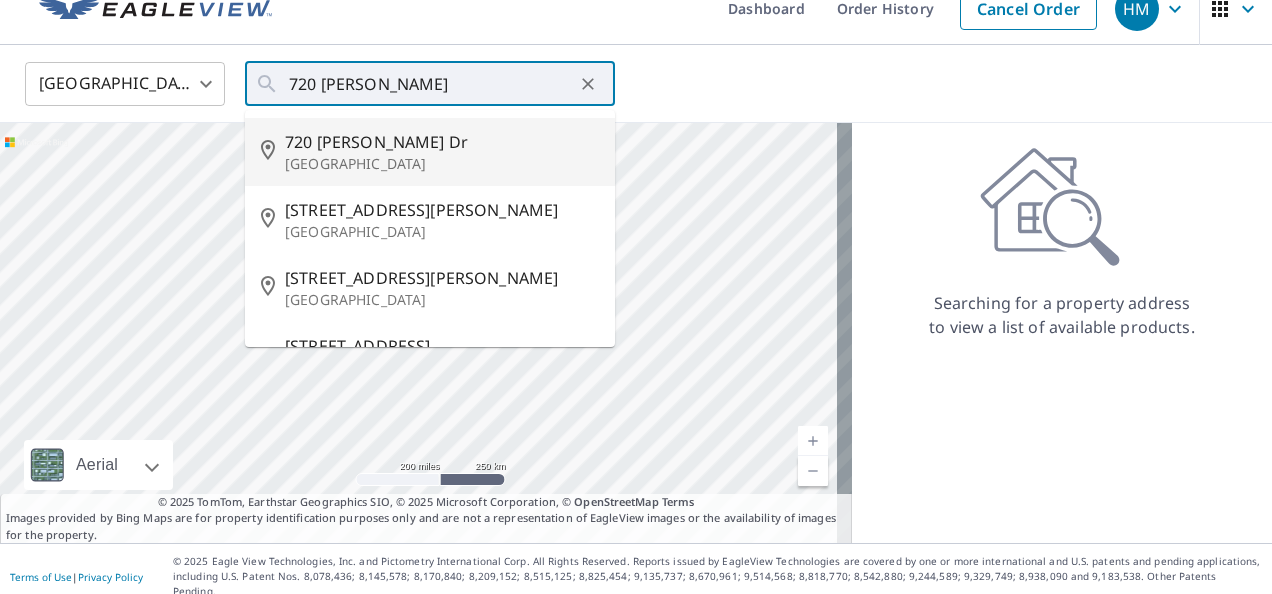 type on "[STREET_ADDRESS][PERSON_NAME]" 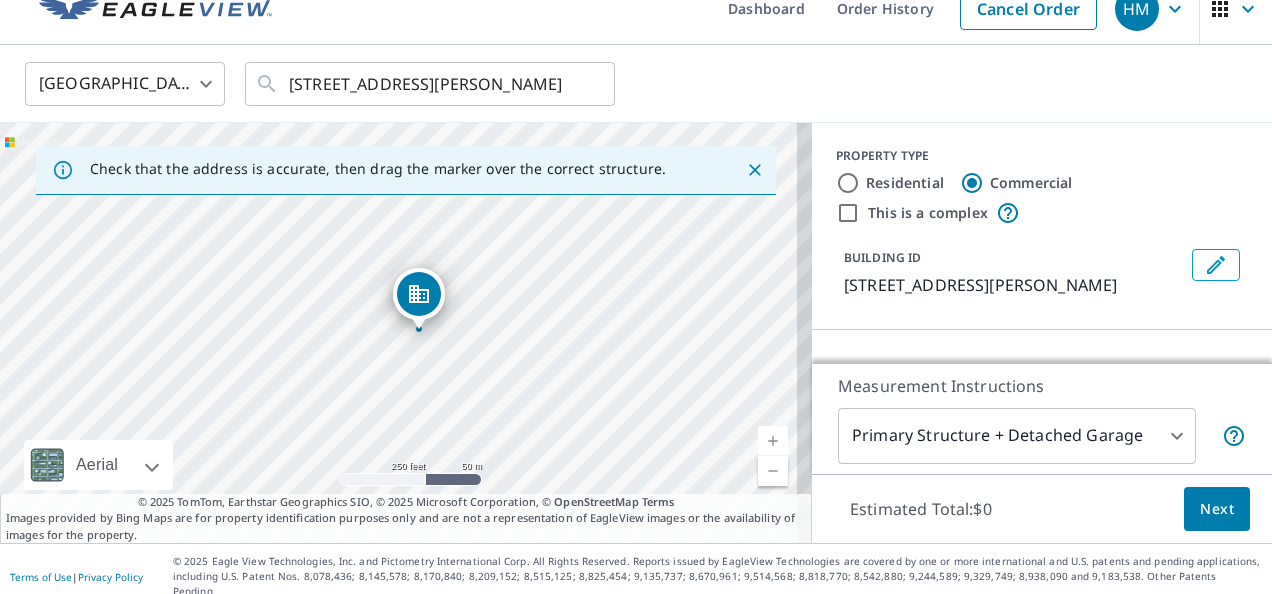 click on "Residential" at bounding box center (905, 183) 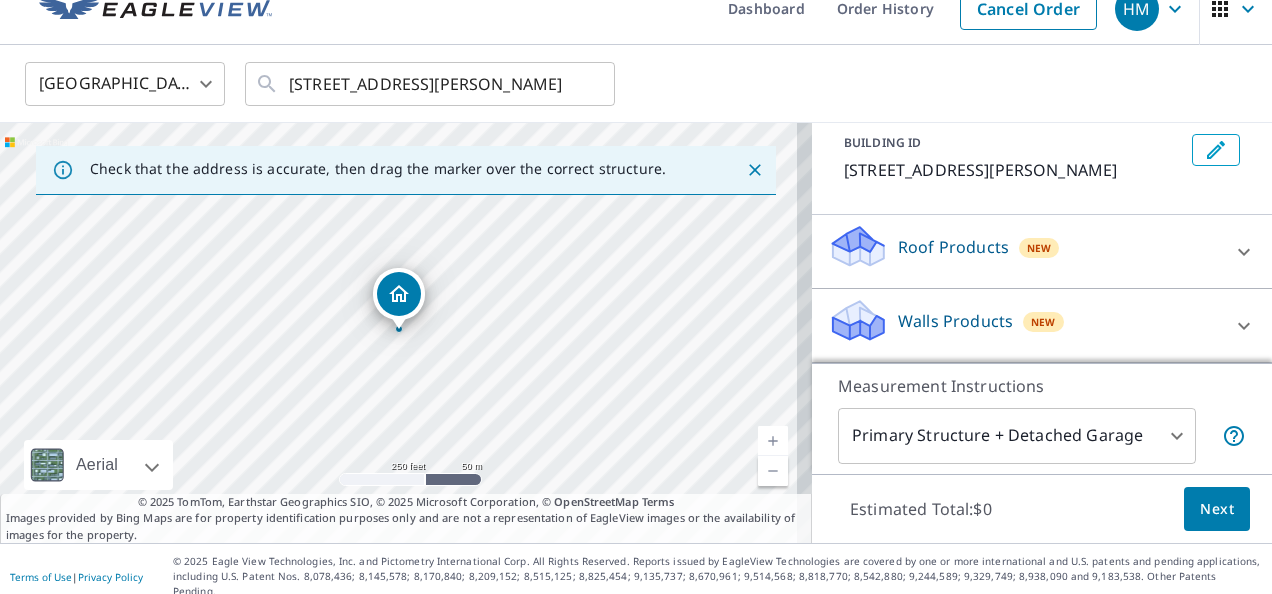 scroll, scrollTop: 114, scrollLeft: 0, axis: vertical 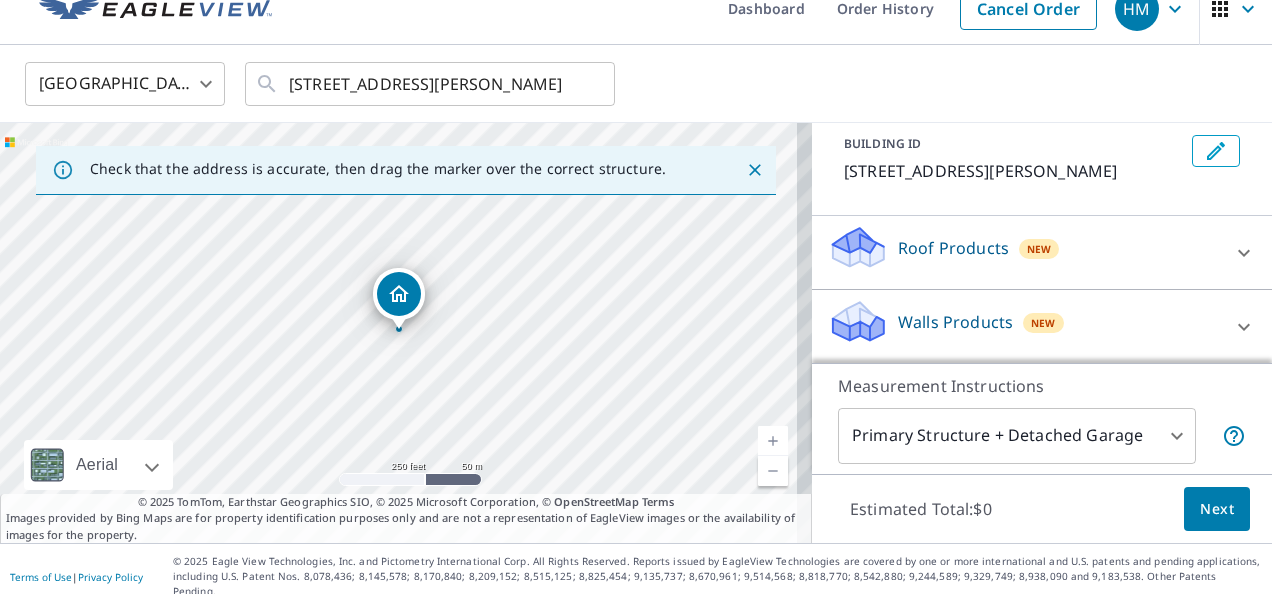 click on "Roof Products" at bounding box center (953, 248) 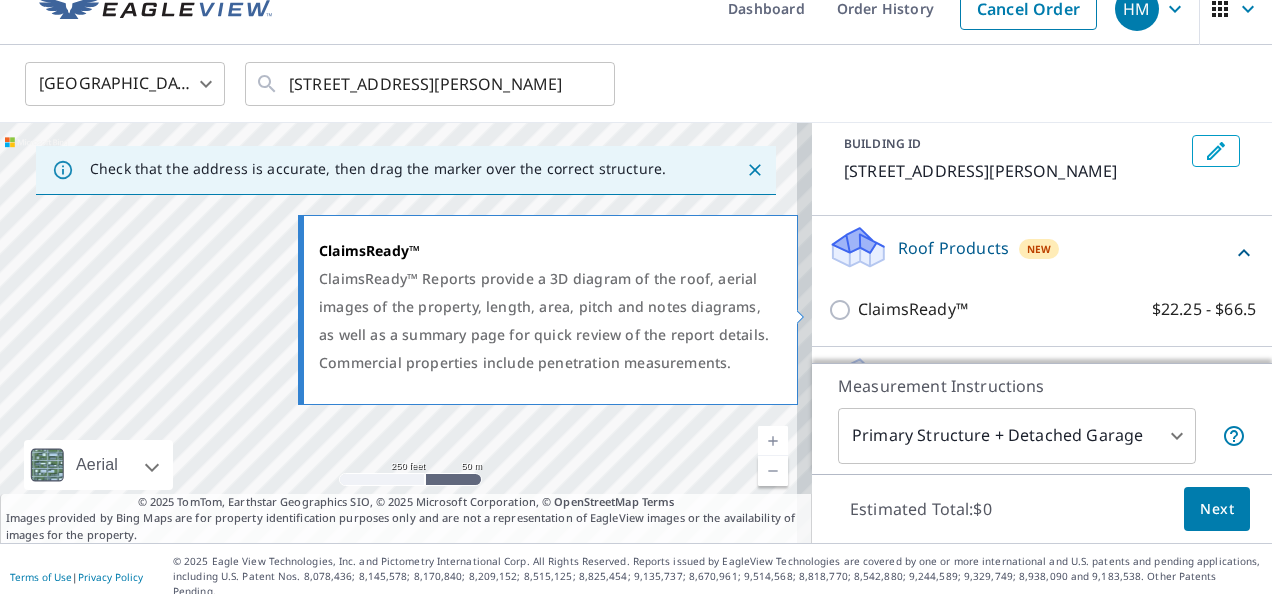 click on "ClaimsReady™" at bounding box center [913, 309] 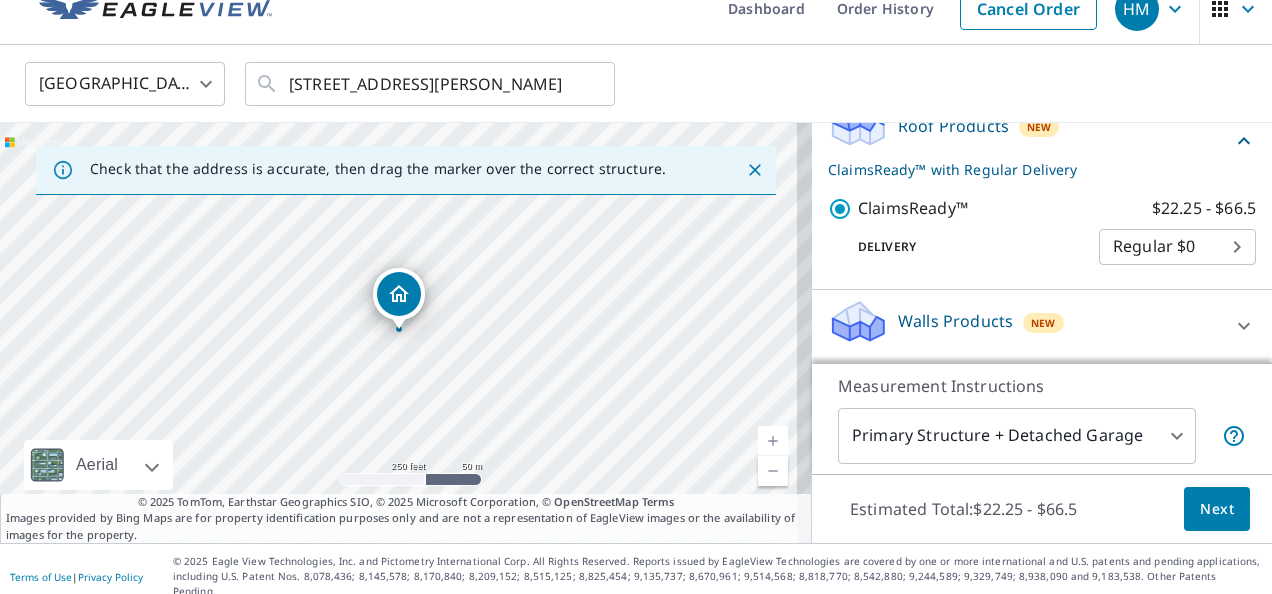 click on "Walls Products New" at bounding box center [1024, 326] 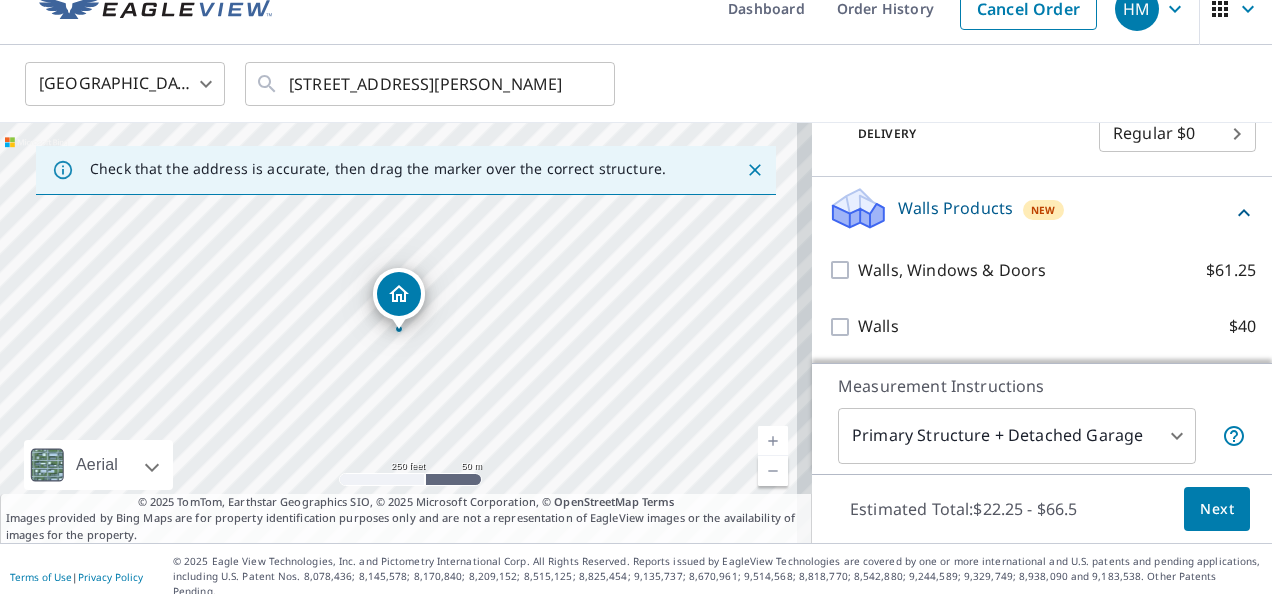 scroll, scrollTop: 350, scrollLeft: 0, axis: vertical 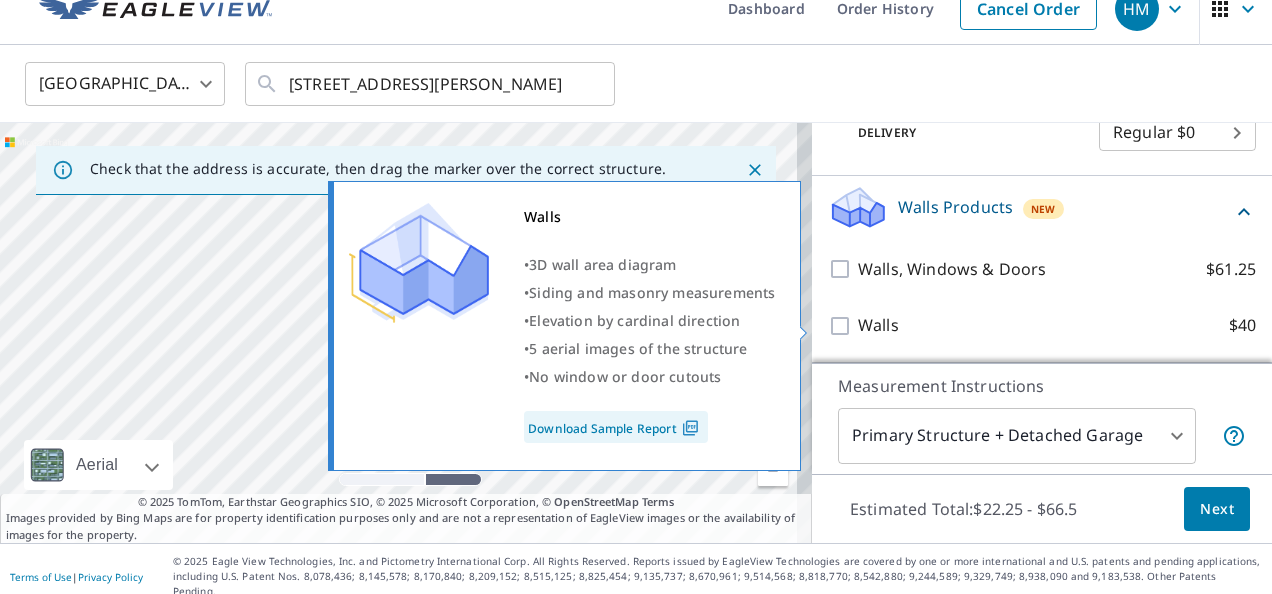 click on "Walls" at bounding box center (878, 325) 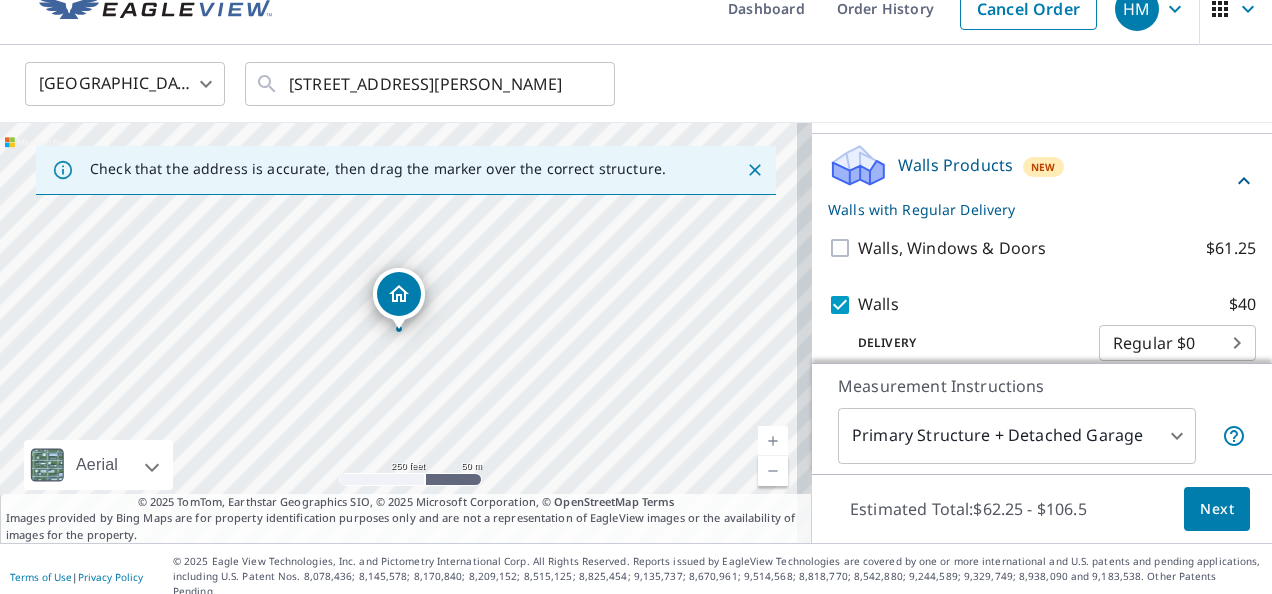 scroll, scrollTop: 414, scrollLeft: 0, axis: vertical 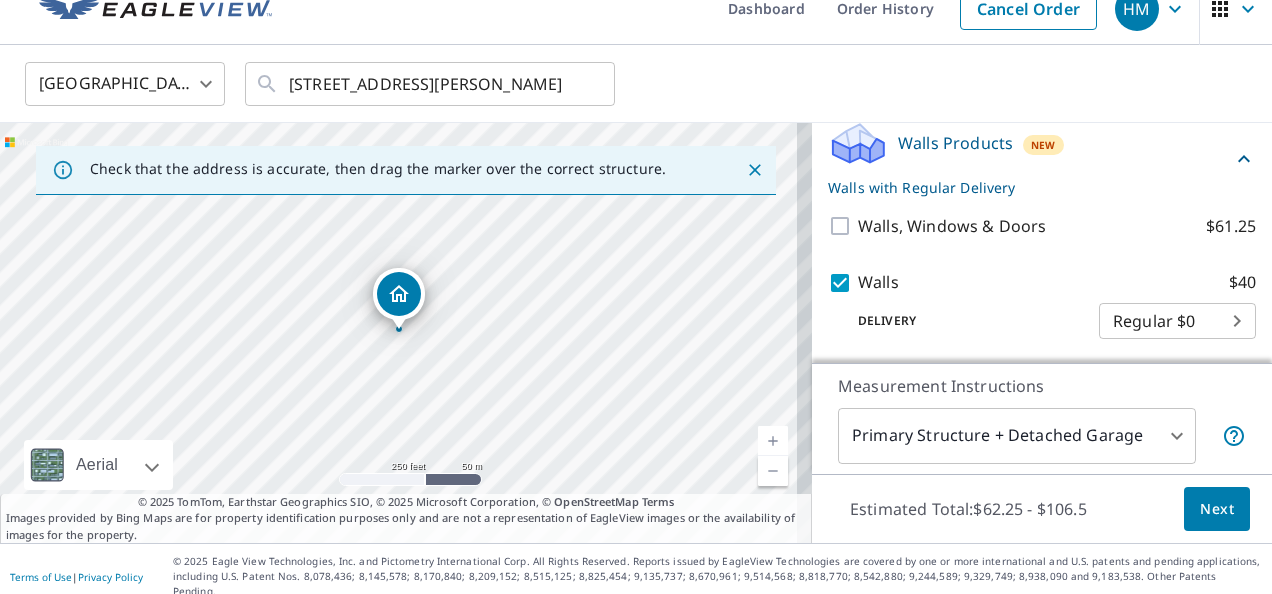 click on "Next" at bounding box center (1217, 509) 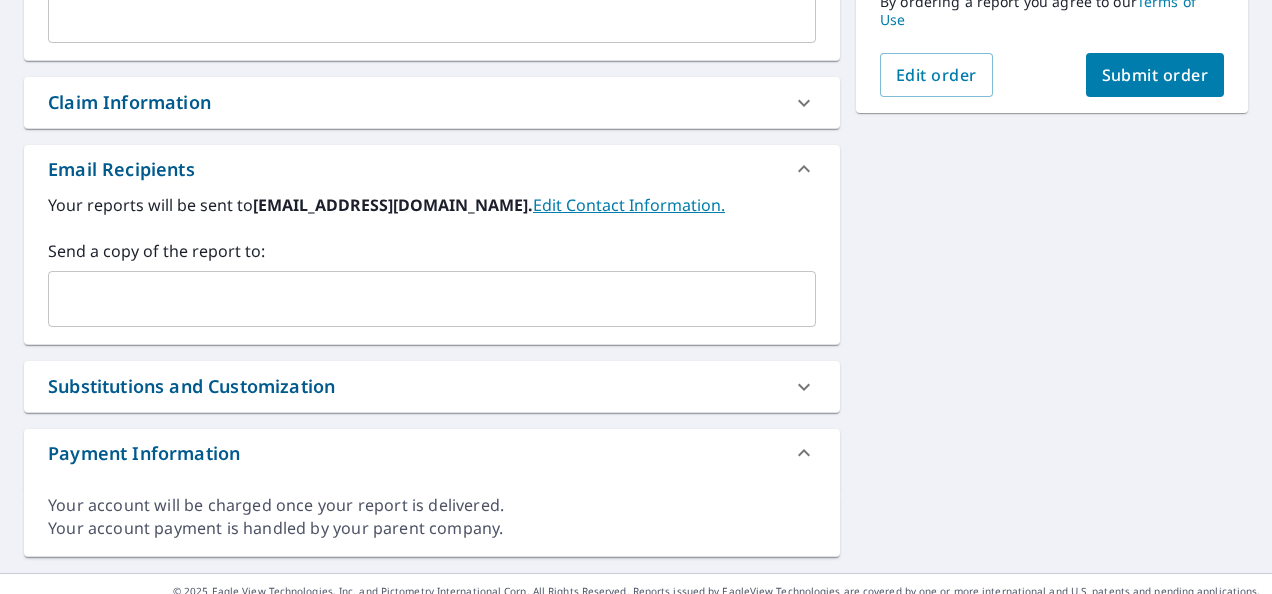 scroll, scrollTop: 676, scrollLeft: 0, axis: vertical 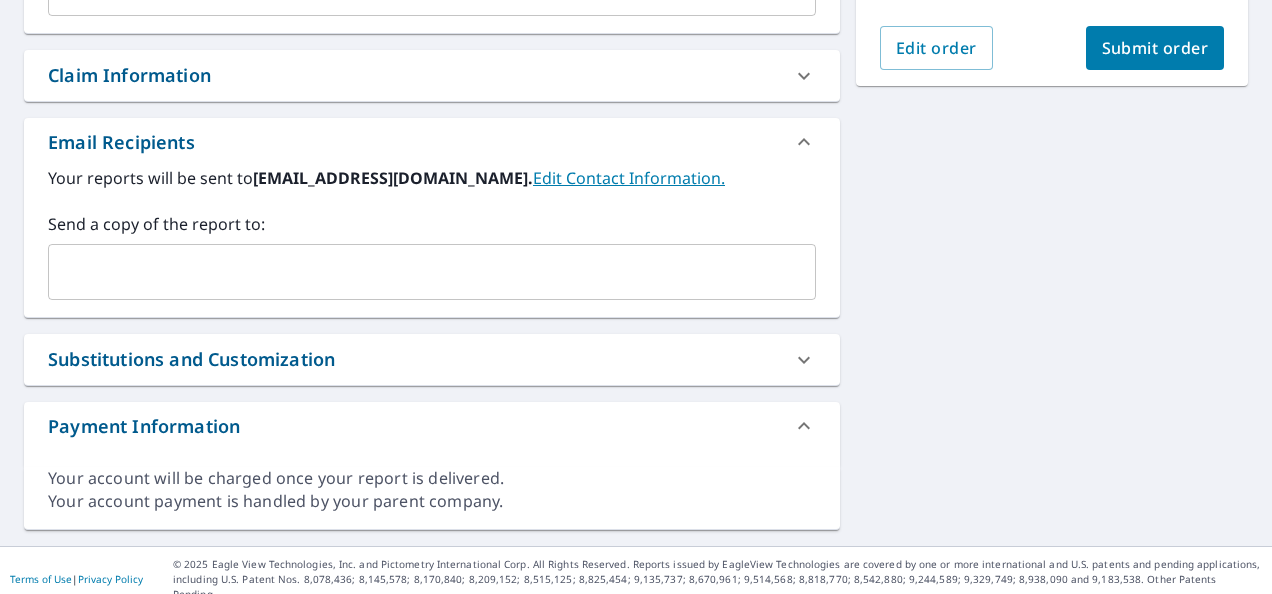 click on "Claim Information" at bounding box center [414, 75] 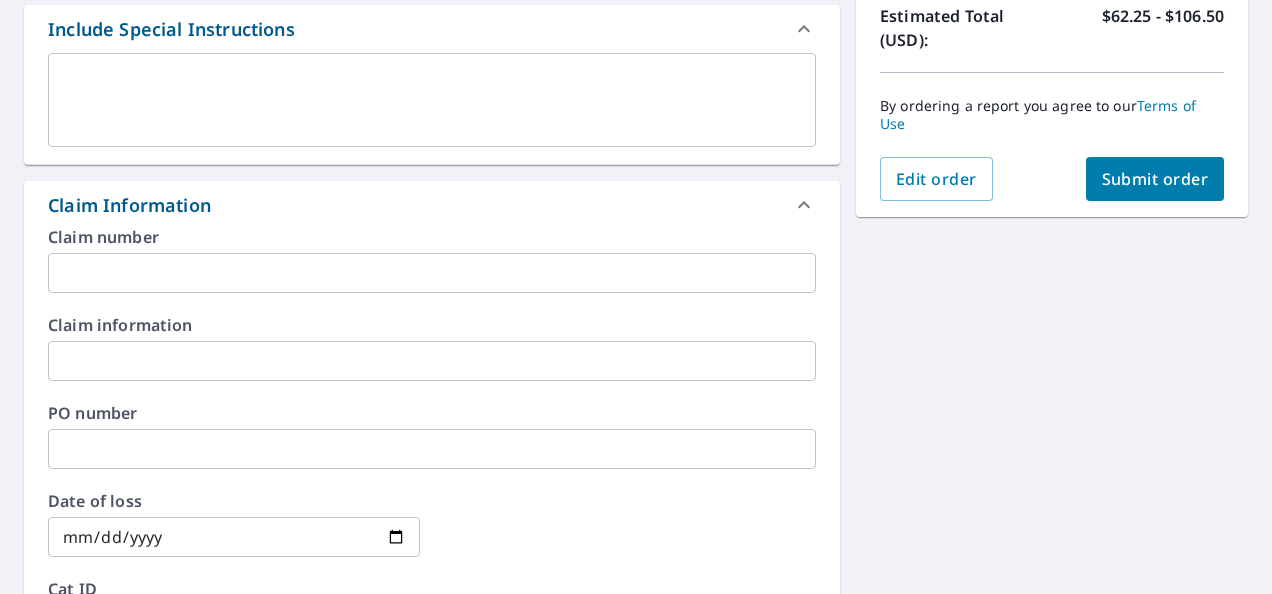 scroll, scrollTop: 576, scrollLeft: 0, axis: vertical 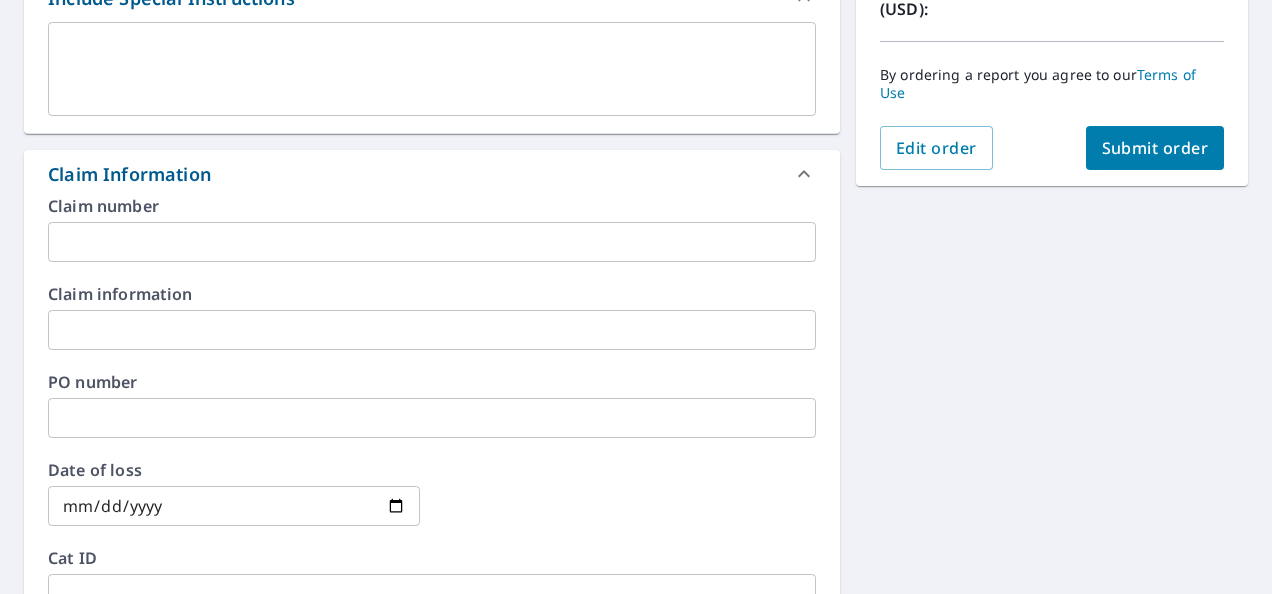 click at bounding box center [432, 242] 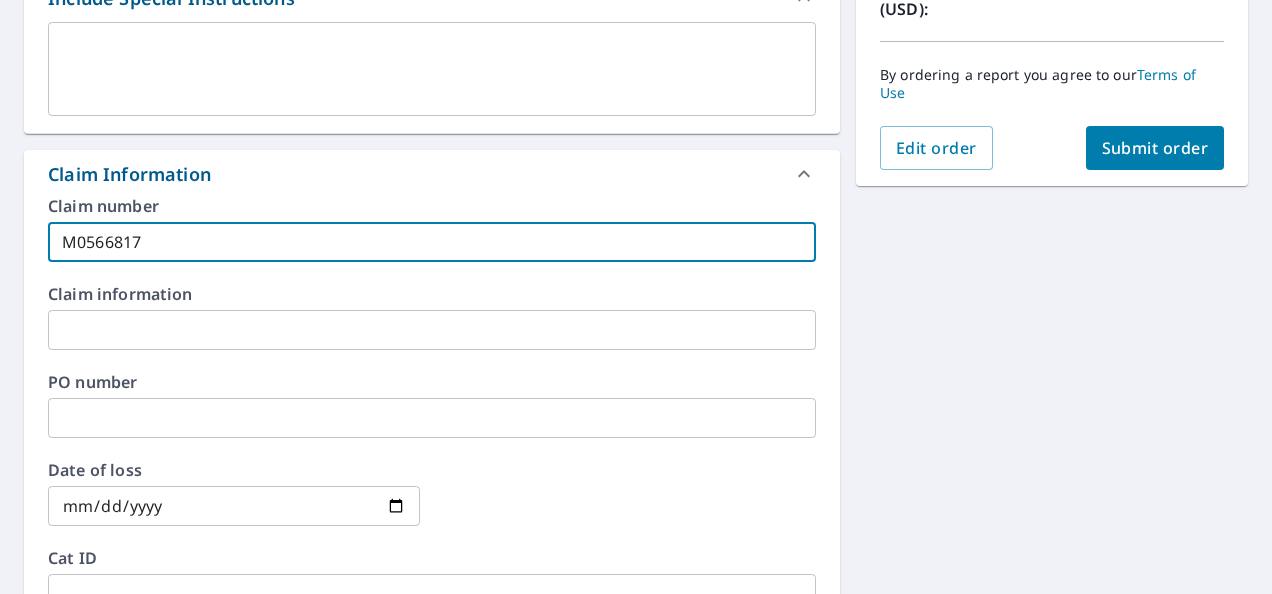 type on "M0566817" 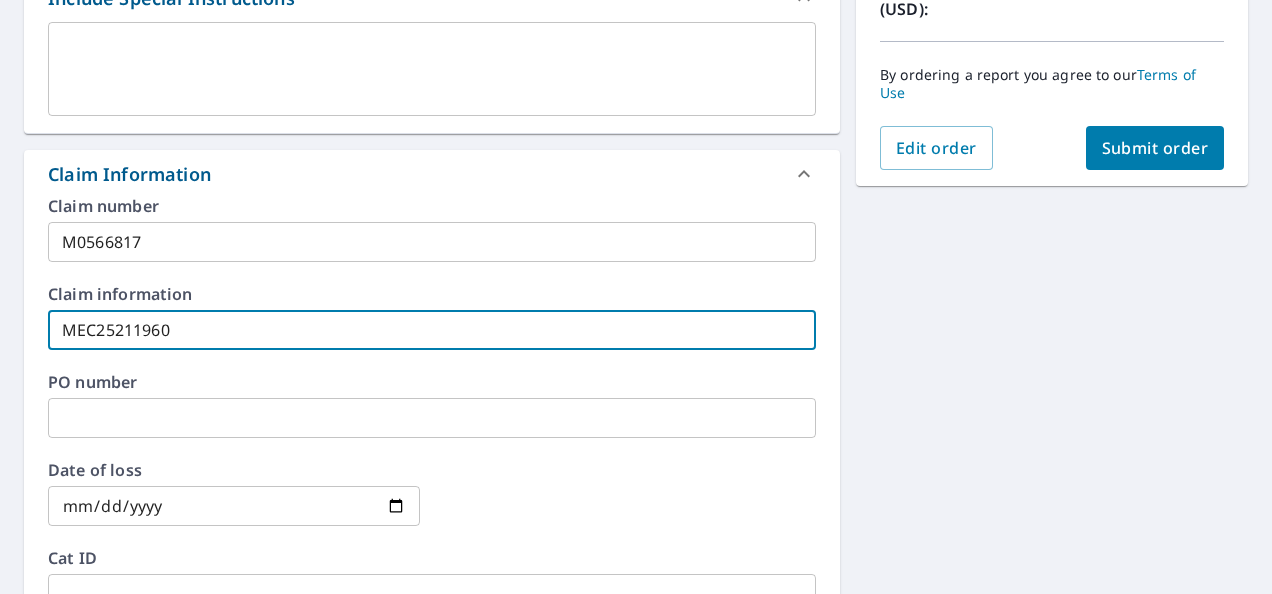 type on "MEC25211960" 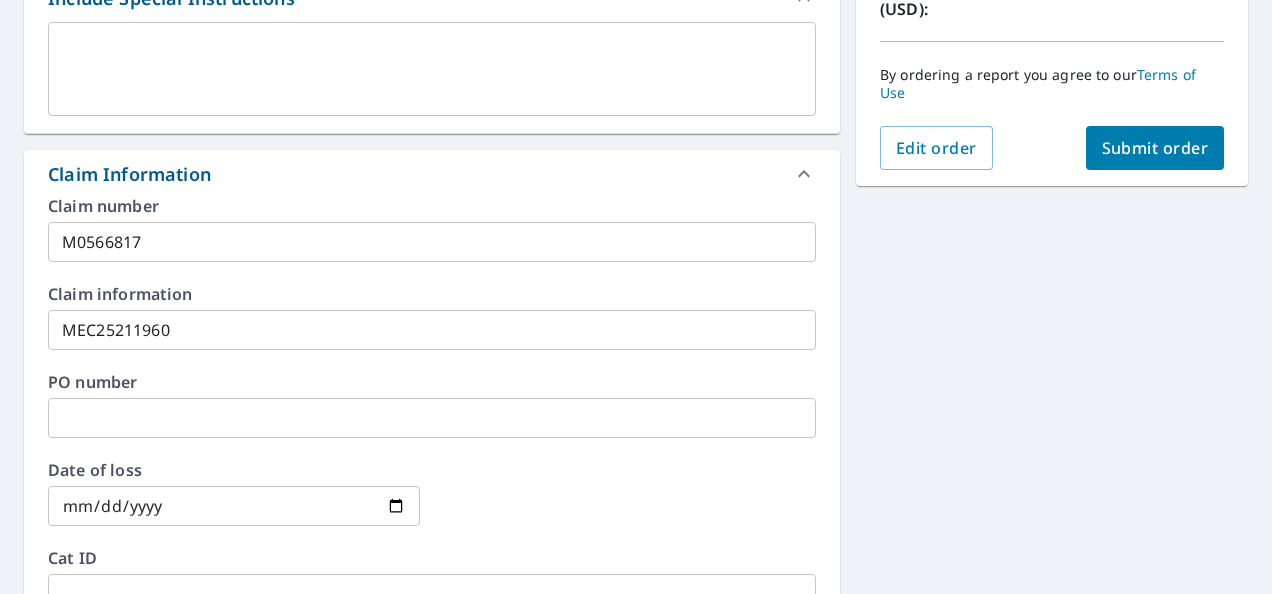 click on "Claim number M0566817 ​ Claim information MEC25211960 ​ PO number ​ Date of loss ​ Cat ID ​" at bounding box center (432, 77) 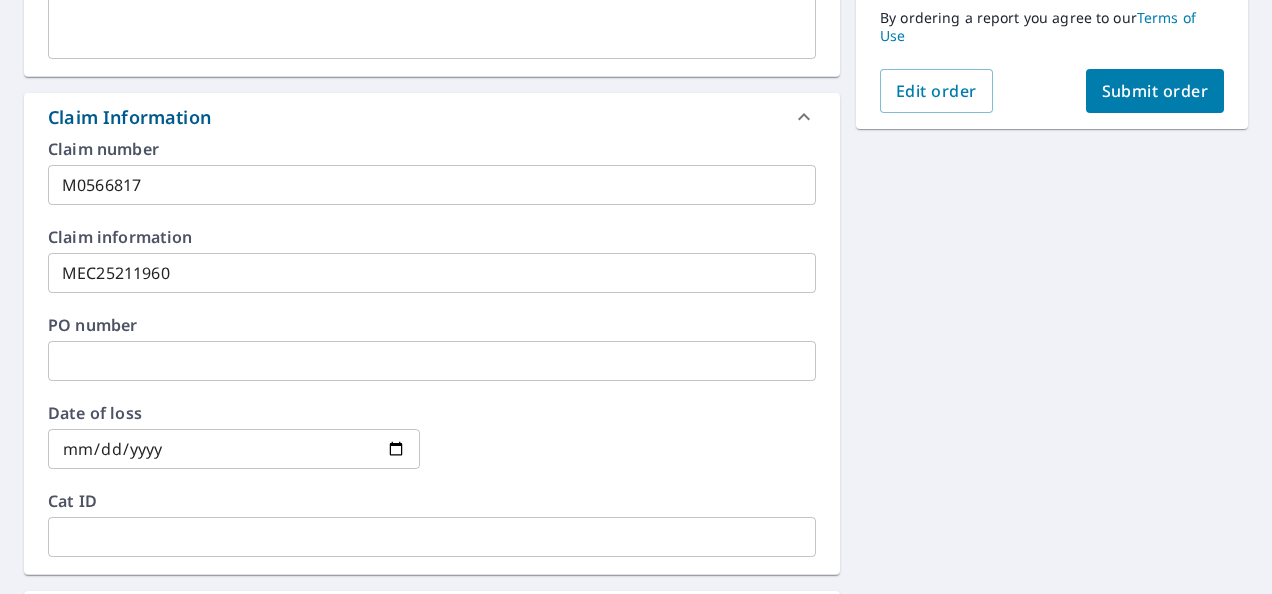 scroll, scrollTop: 676, scrollLeft: 0, axis: vertical 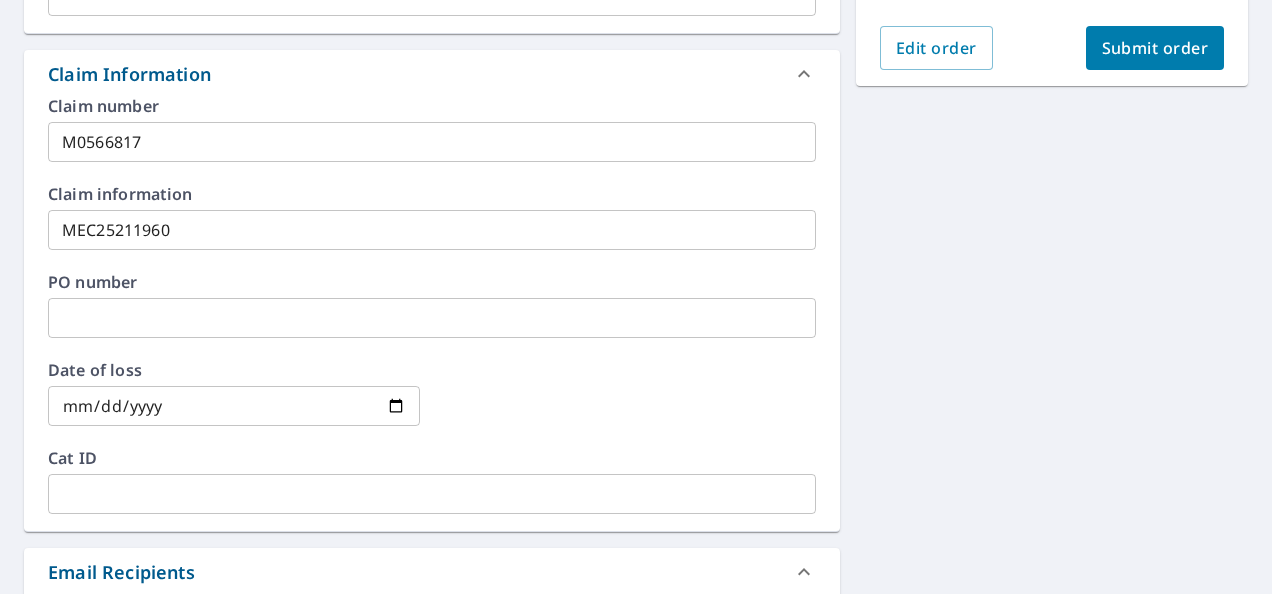 click at bounding box center [234, 406] 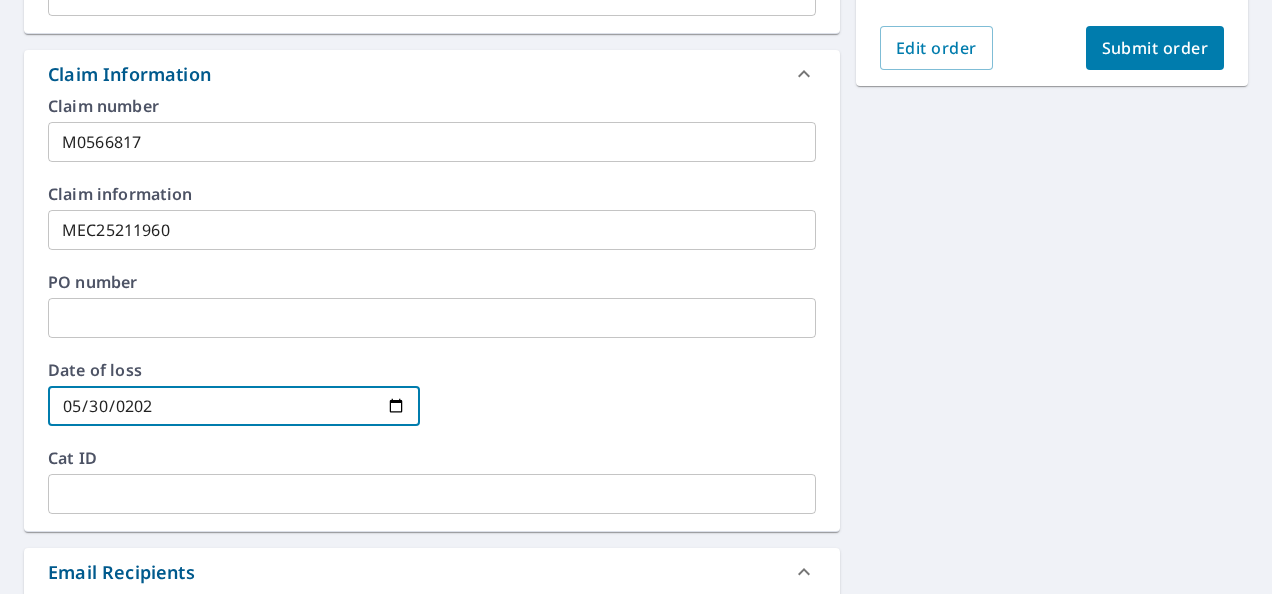 type on "[DATE]" 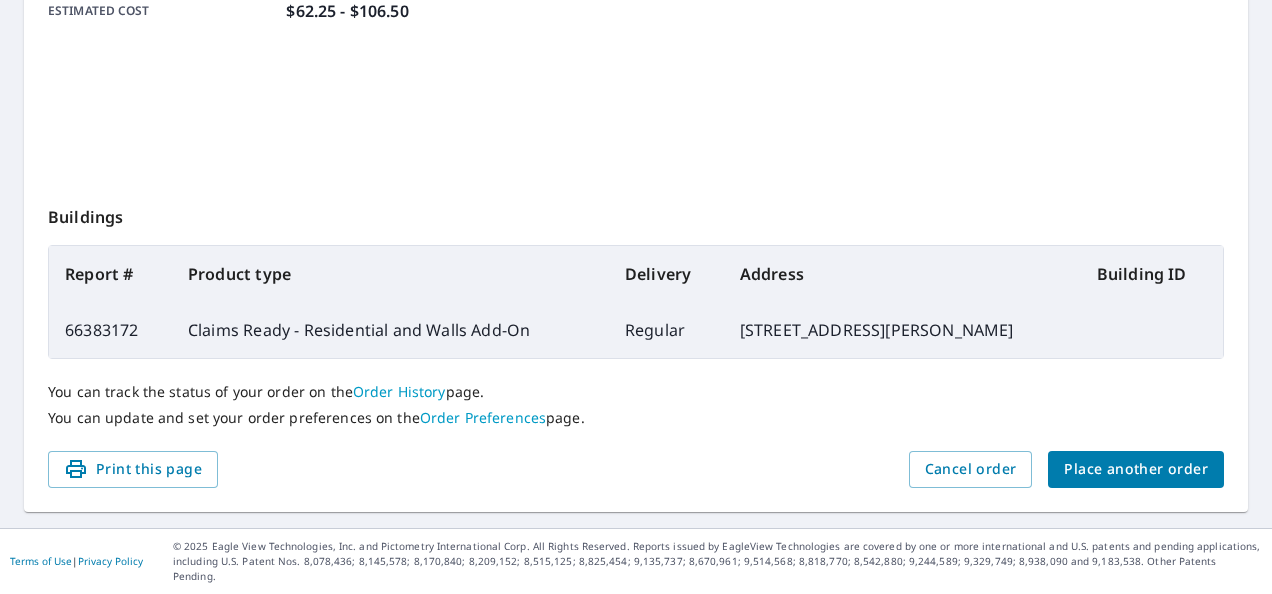 scroll, scrollTop: 581, scrollLeft: 0, axis: vertical 